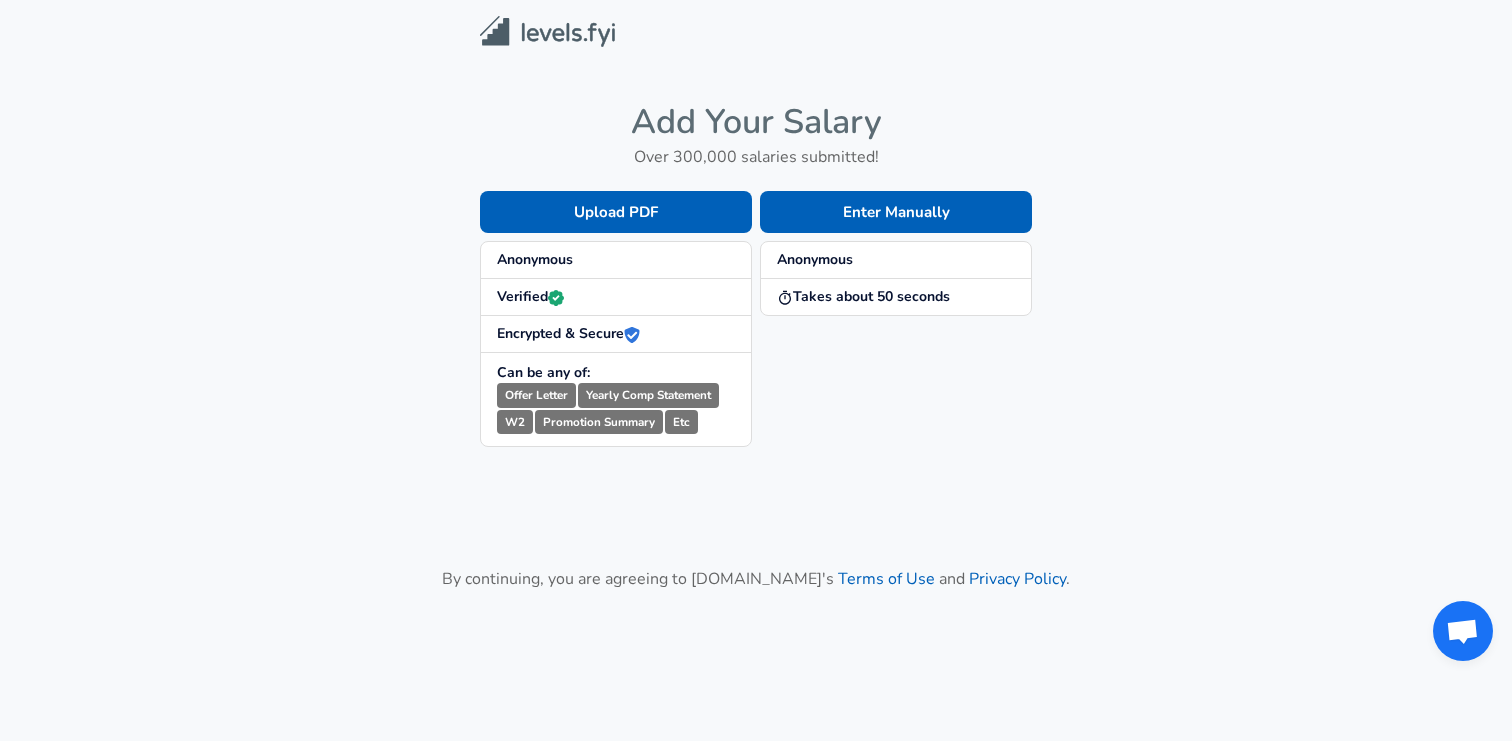 scroll, scrollTop: 0, scrollLeft: 0, axis: both 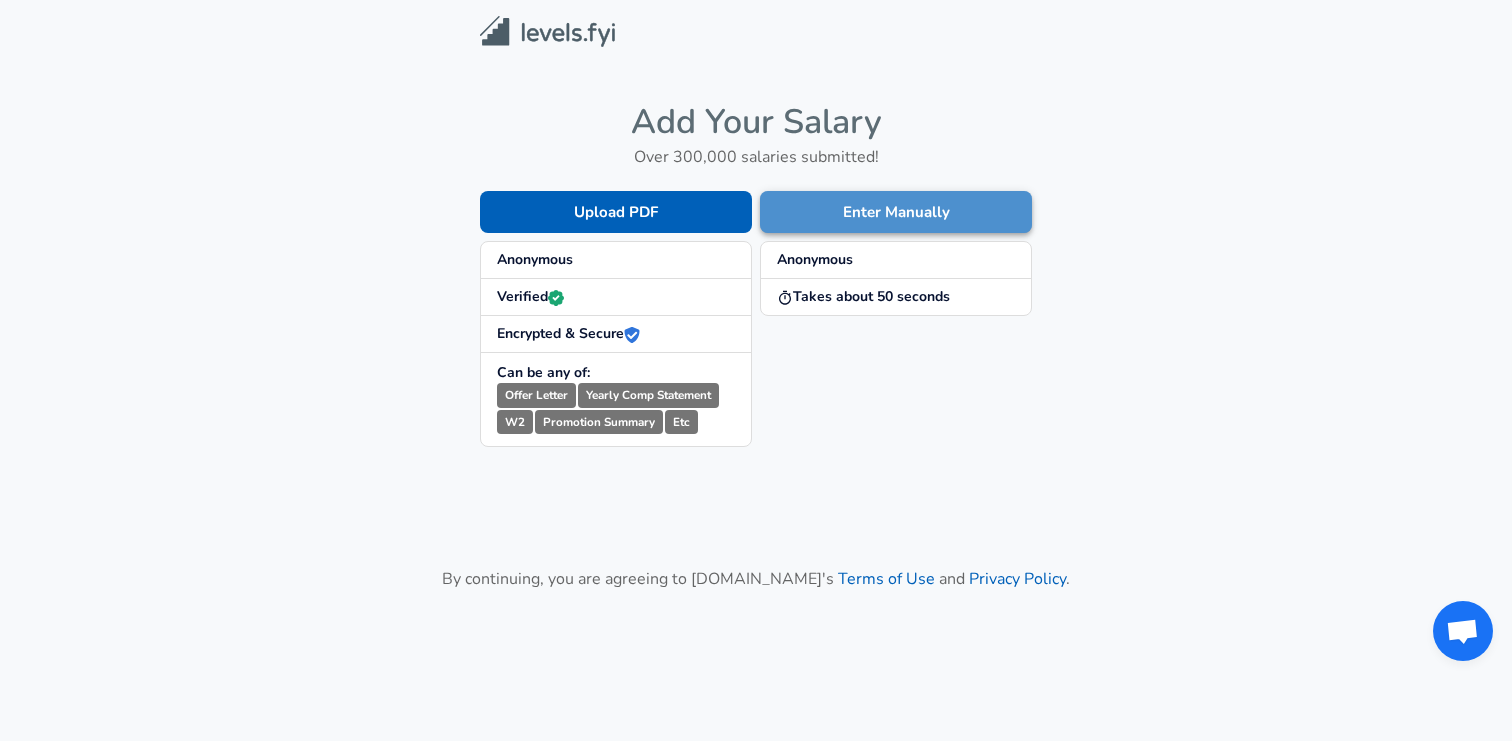 click on "Enter Manually" at bounding box center [896, 212] 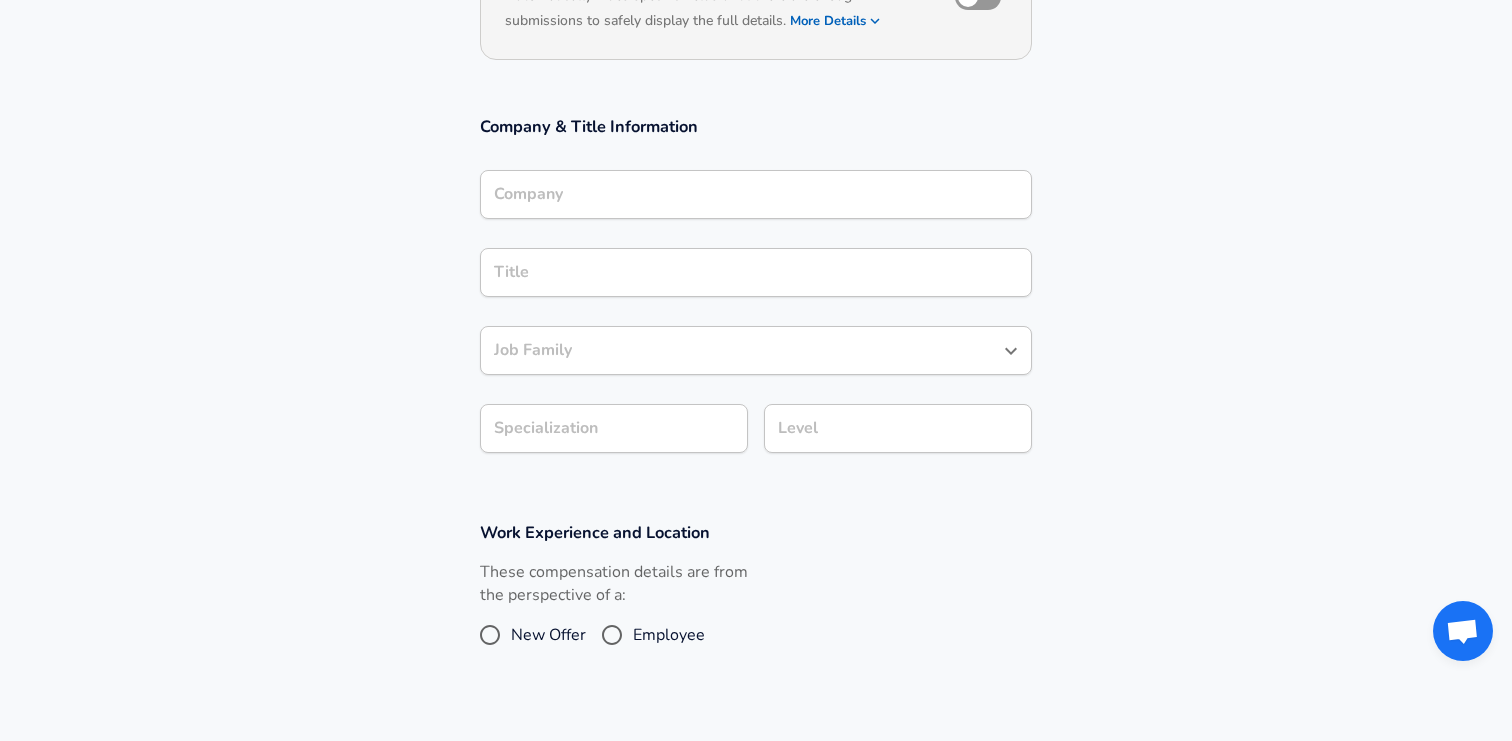 scroll, scrollTop: 268, scrollLeft: 0, axis: vertical 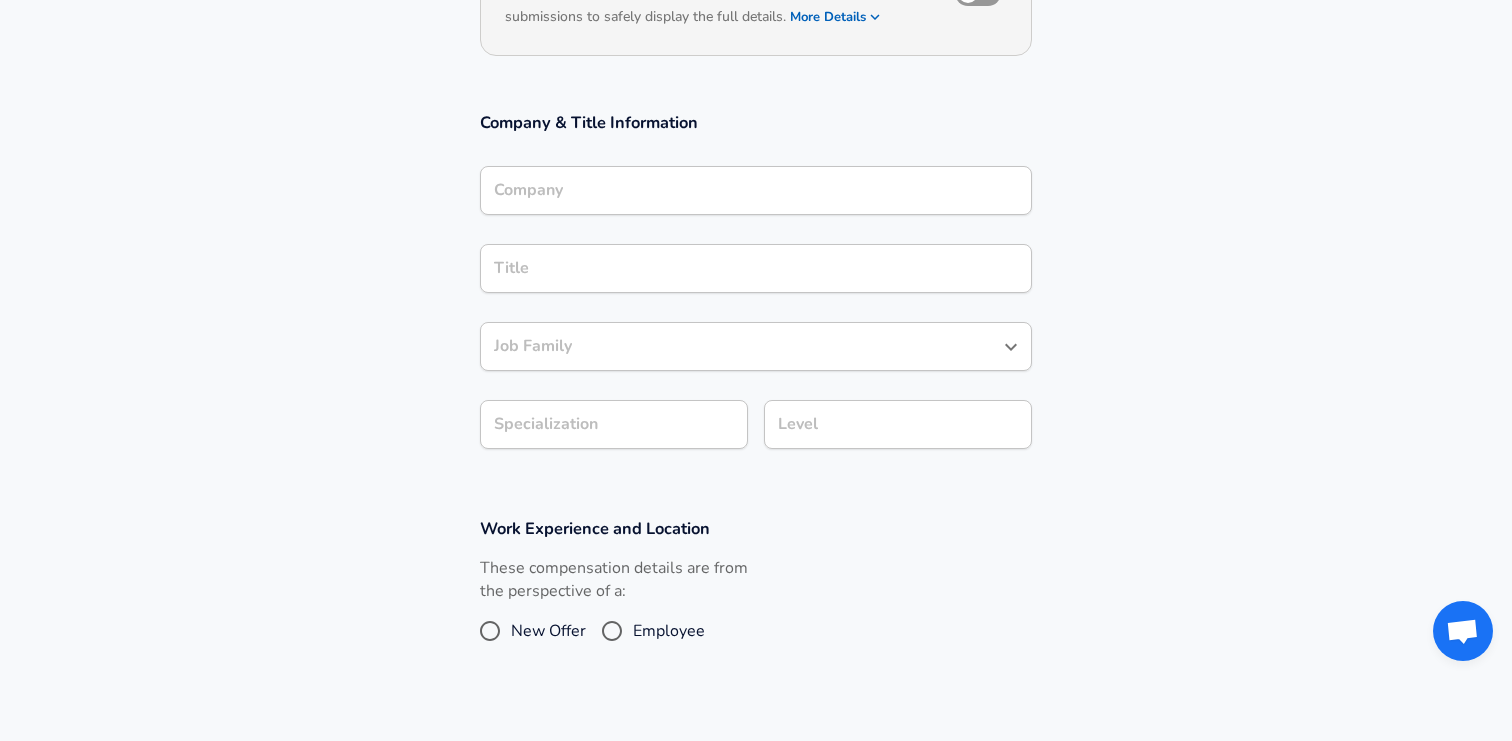 click on "More Details" at bounding box center [836, 17] 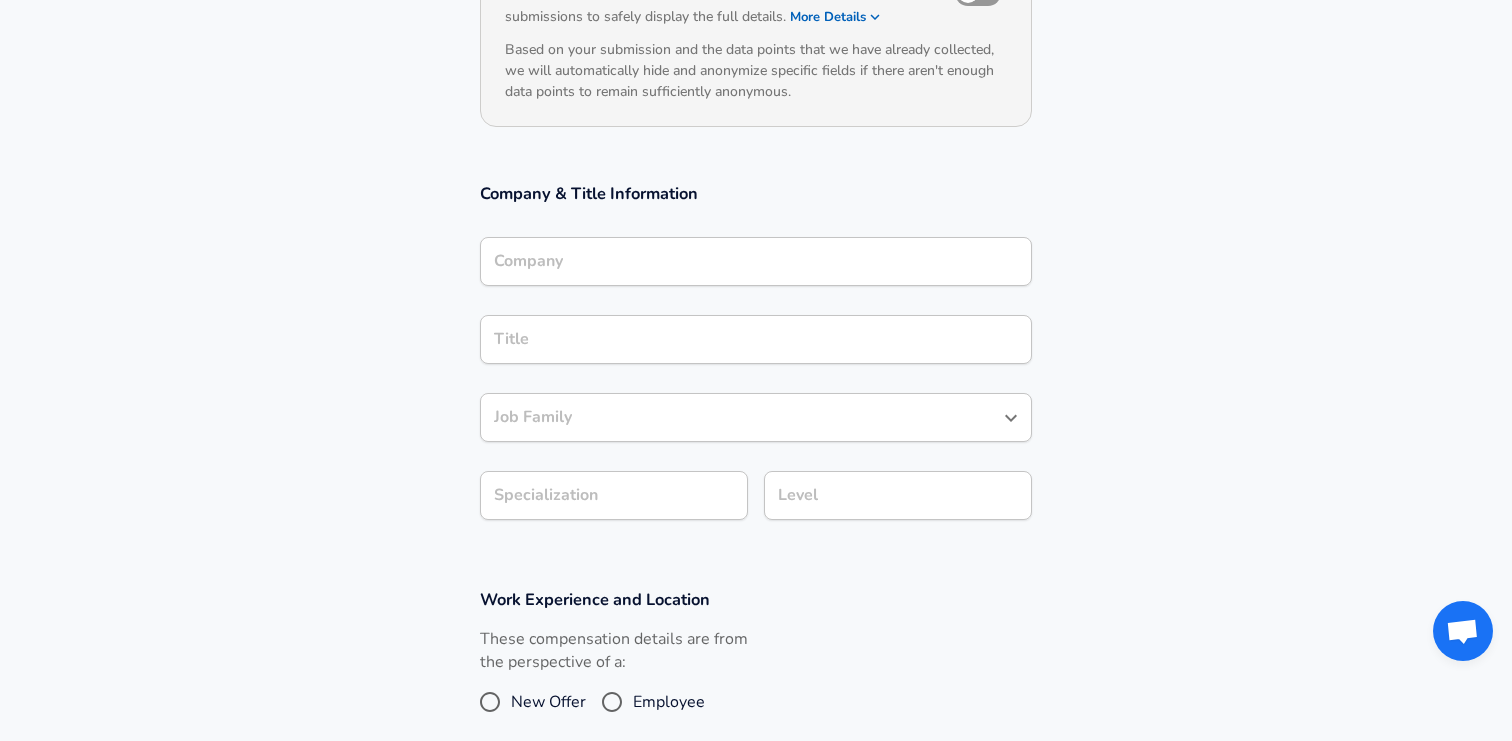click on "Company" at bounding box center (756, 261) 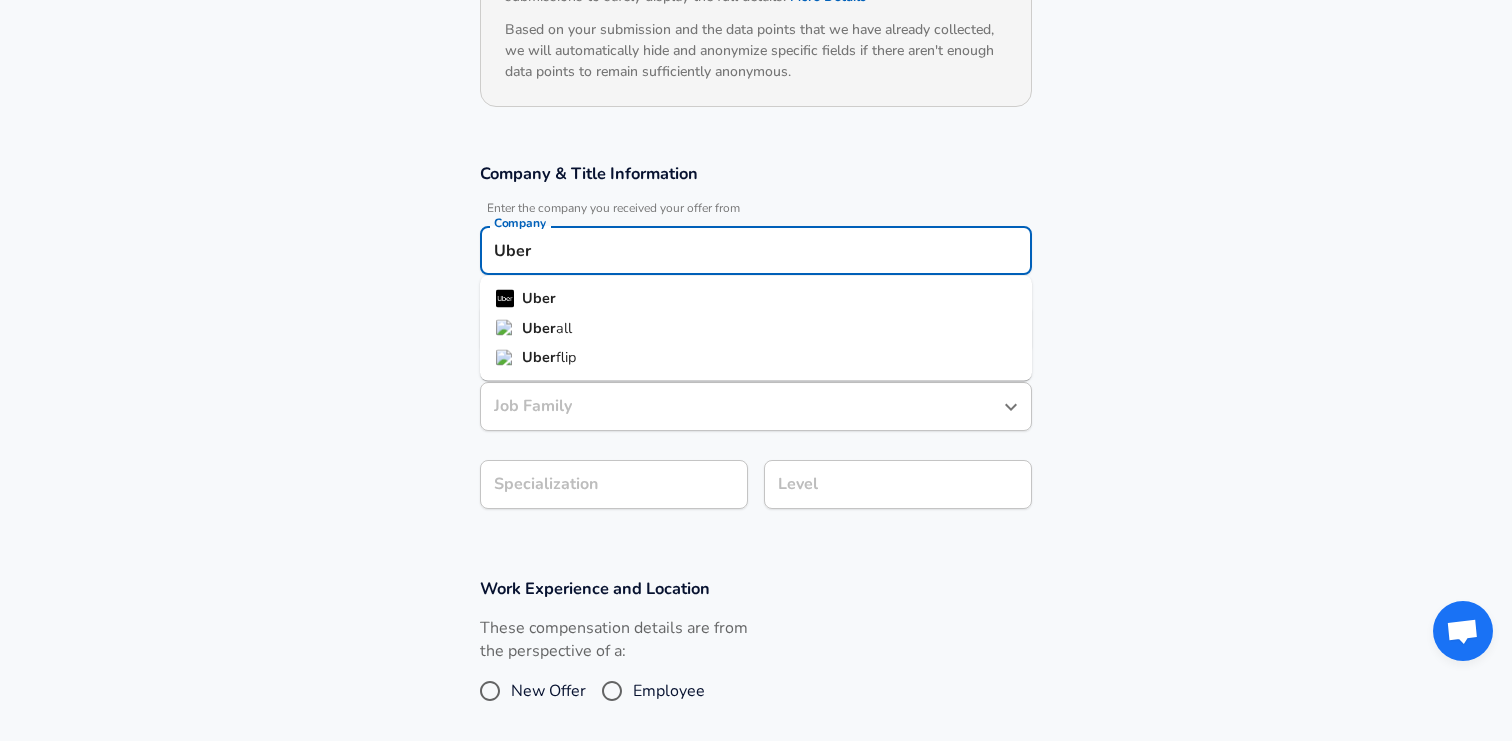 click on "Uber" at bounding box center (756, 299) 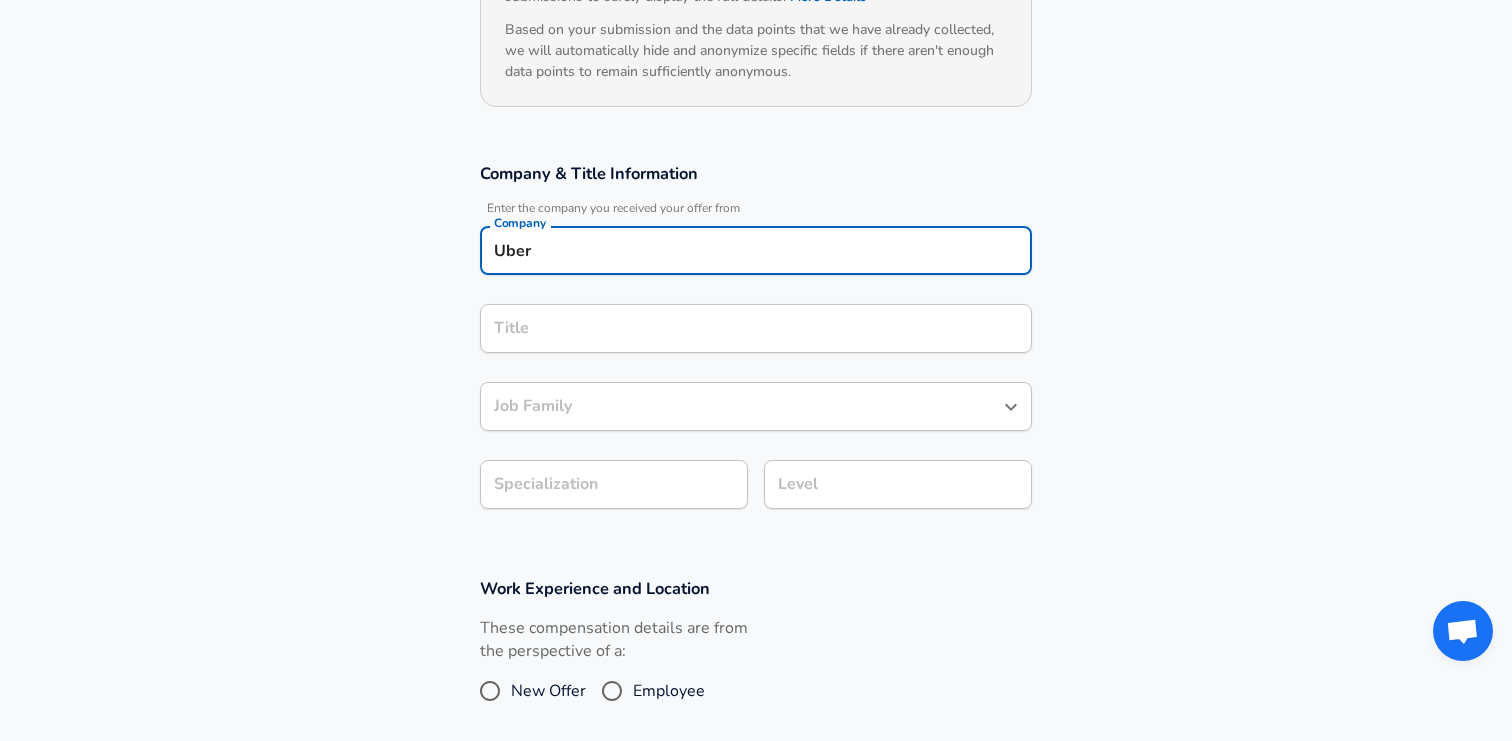 type on "Uber" 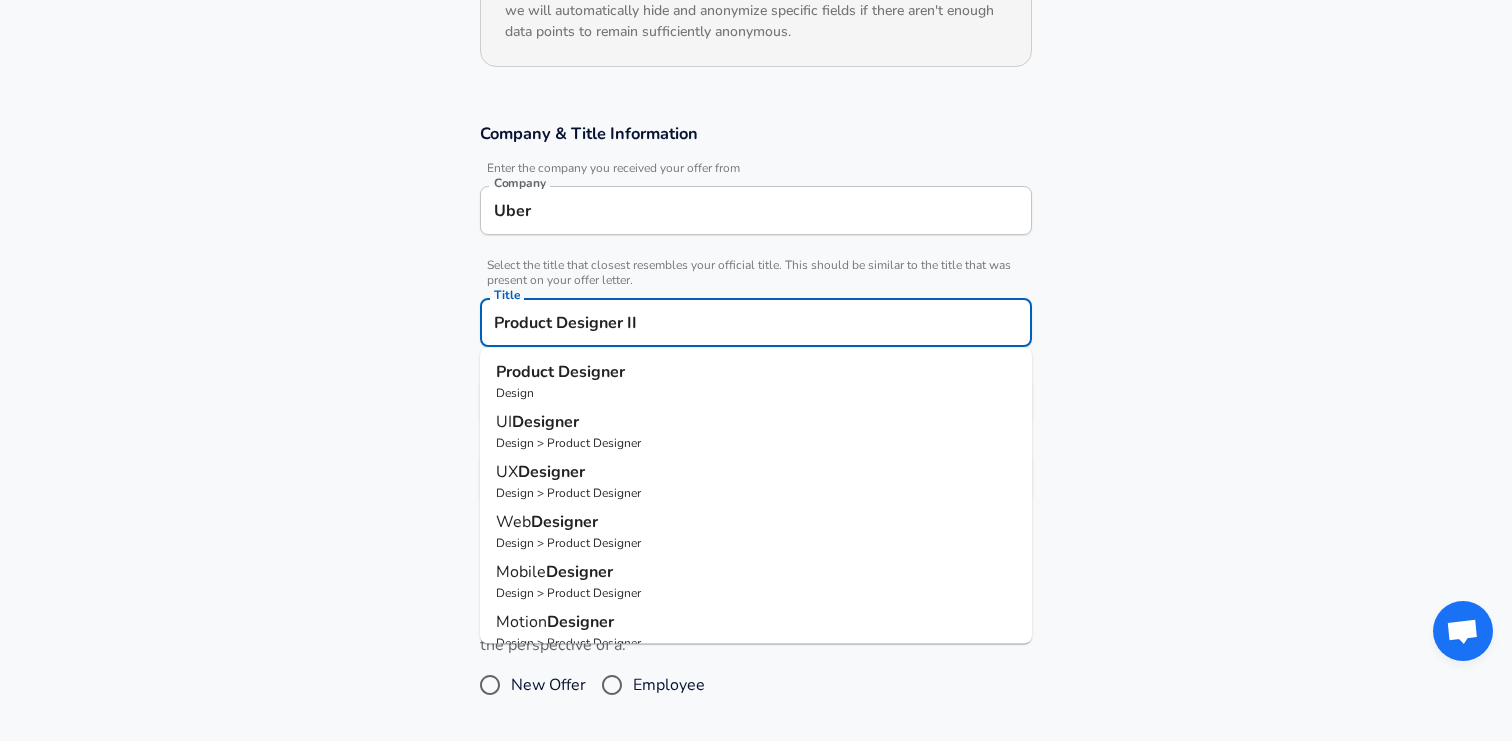 type on "Product Designer II" 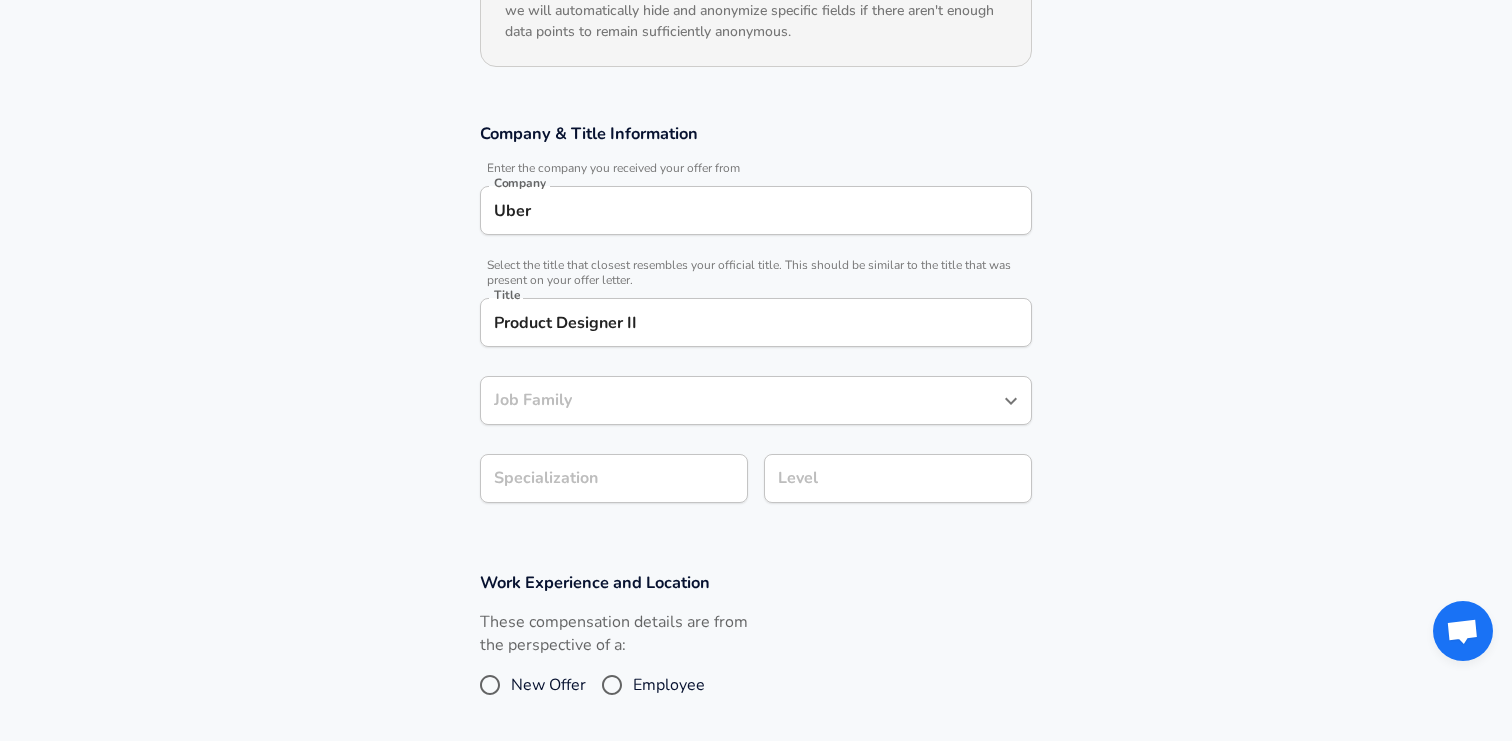 click on "Job Family" at bounding box center [741, 400] 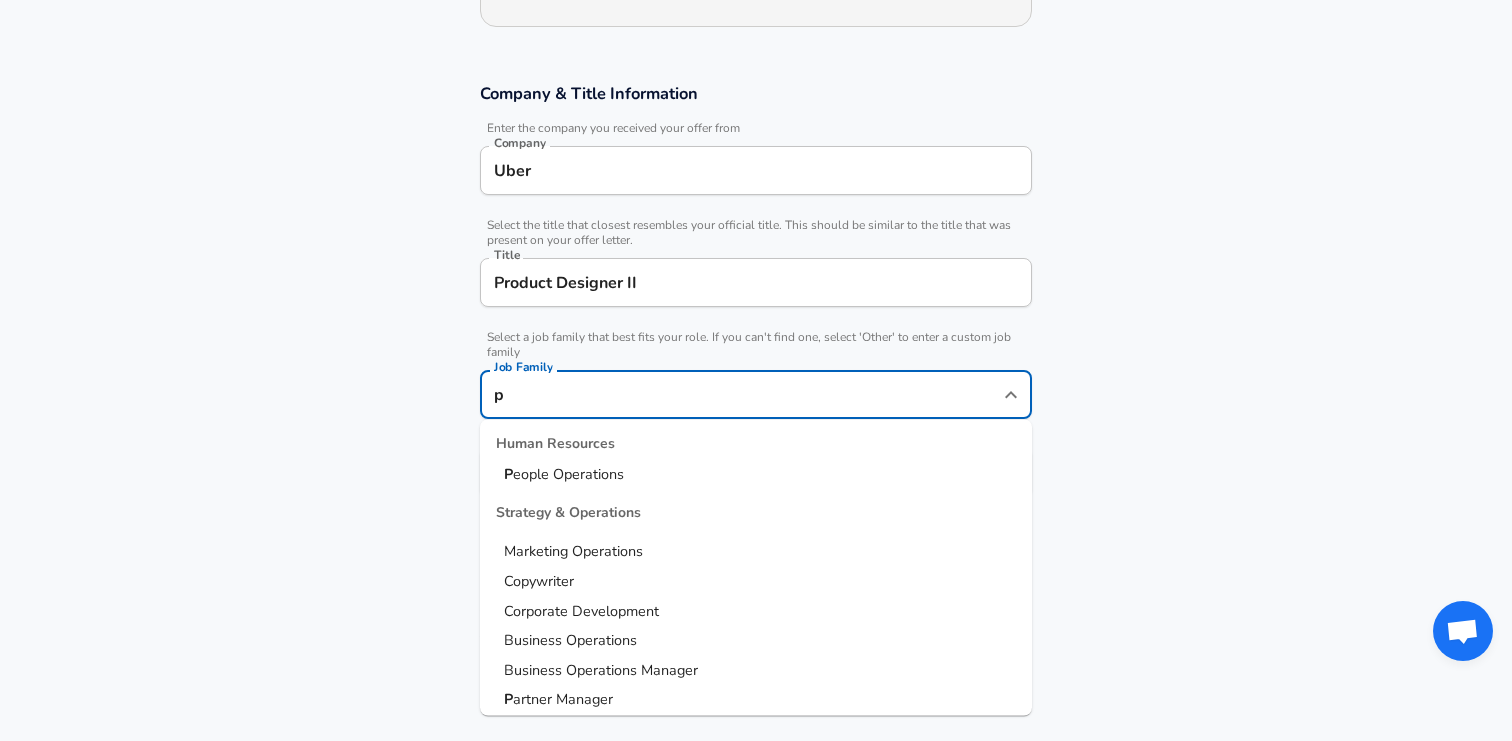 scroll, scrollTop: 0, scrollLeft: 0, axis: both 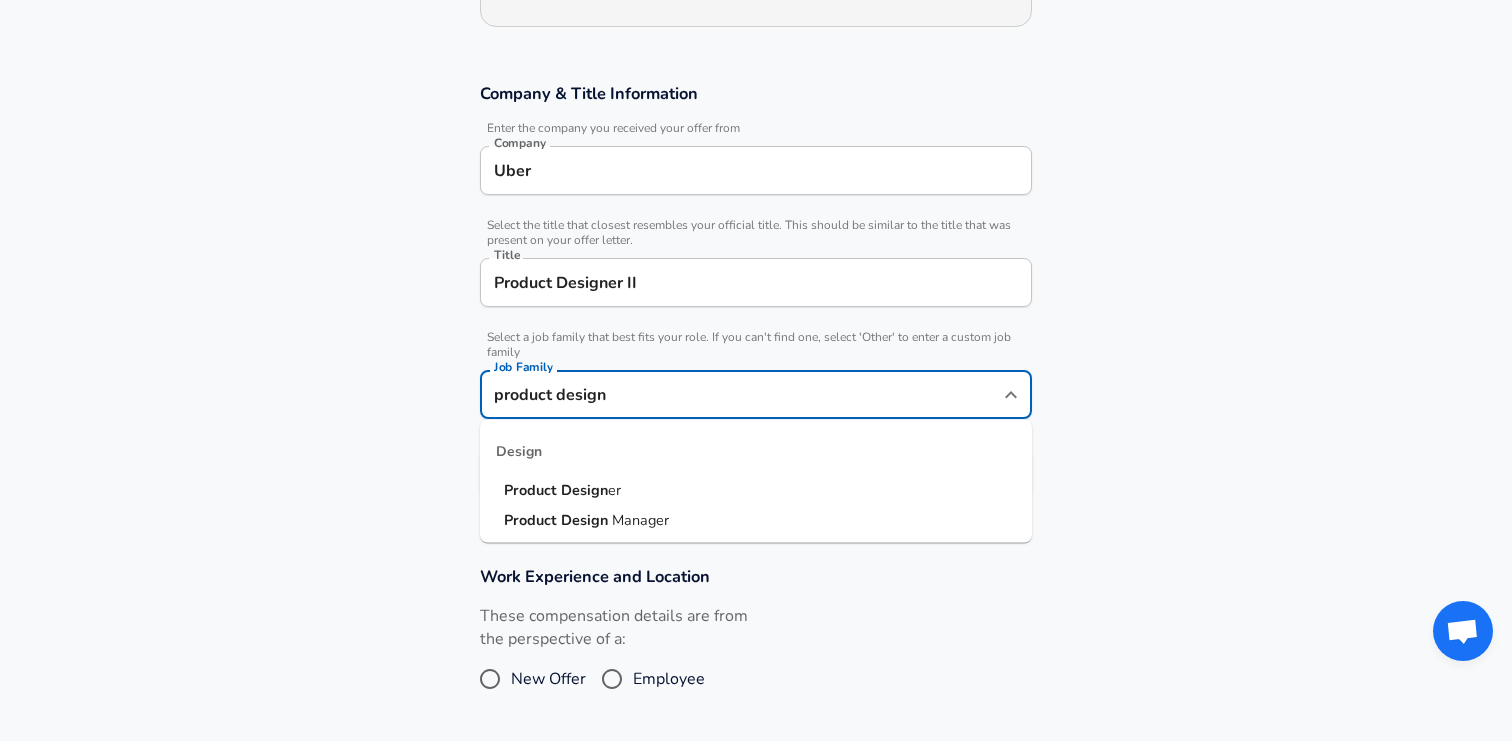click on "Design" at bounding box center (584, 490) 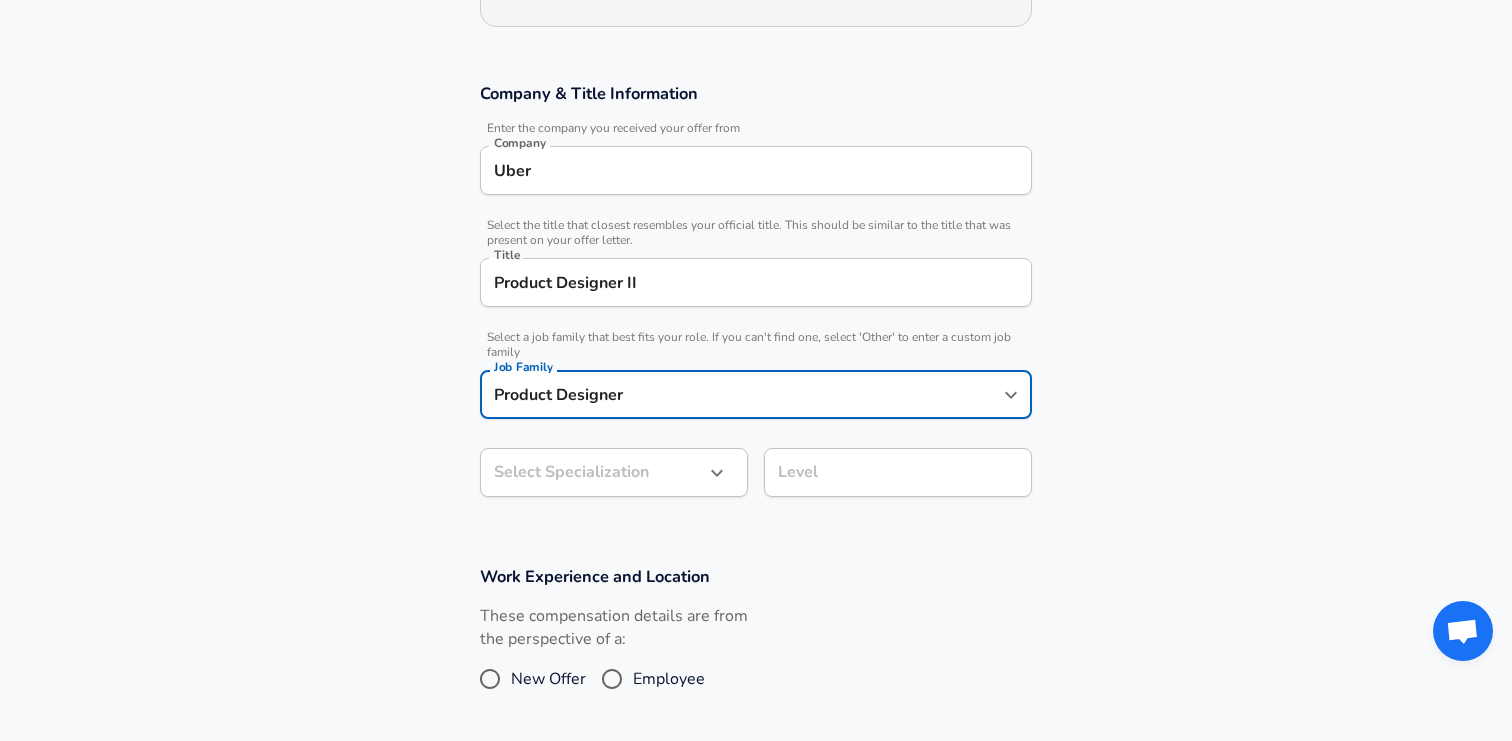 type on "Product Designer" 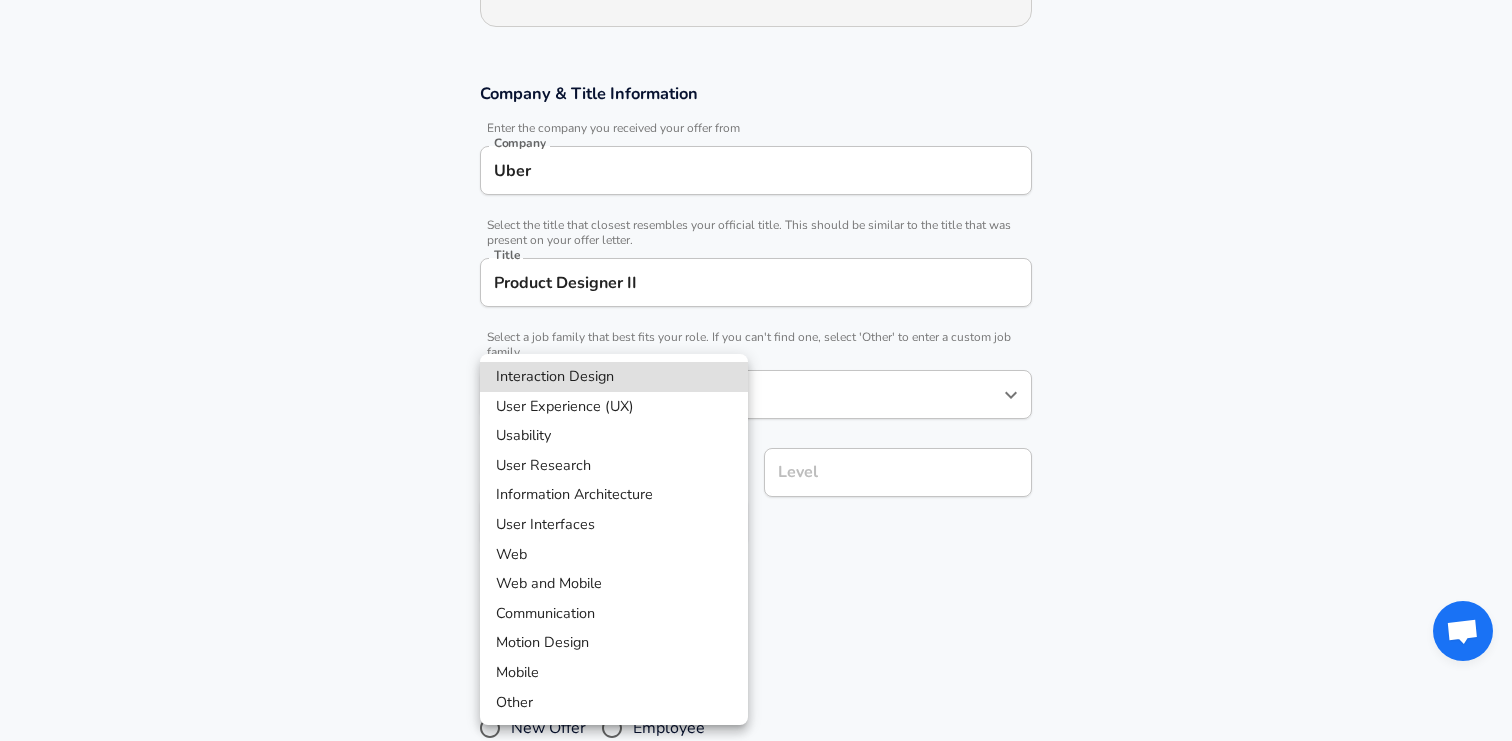 click on "Restart Add Your Salary Upload your offer letter   to verify your submission Enhance Privacy and Anonymity No Automatically hides specific fields until there are enough submissions to safely display the full details.   More Details Based on your submission and the data points that we have already collected, we will automatically hide and anonymize specific fields if there aren't enough data points to remain sufficiently anonymous. Company & Title Information   Enter the company you received your offer from Company Uber Company   Select the title that closest resembles your official title. This should be similar to the title that was present on your offer letter. Title Product Designer II Title   Select a job family that best fits your role. If you can't find one, select 'Other' to enter a custom job family Job Family Product Designer Job Family   Select a Specialization that best fits your role. If you can't find one, select 'Other' to enter a custom specialization Select Specialization ​ Level Level" at bounding box center [756, 2] 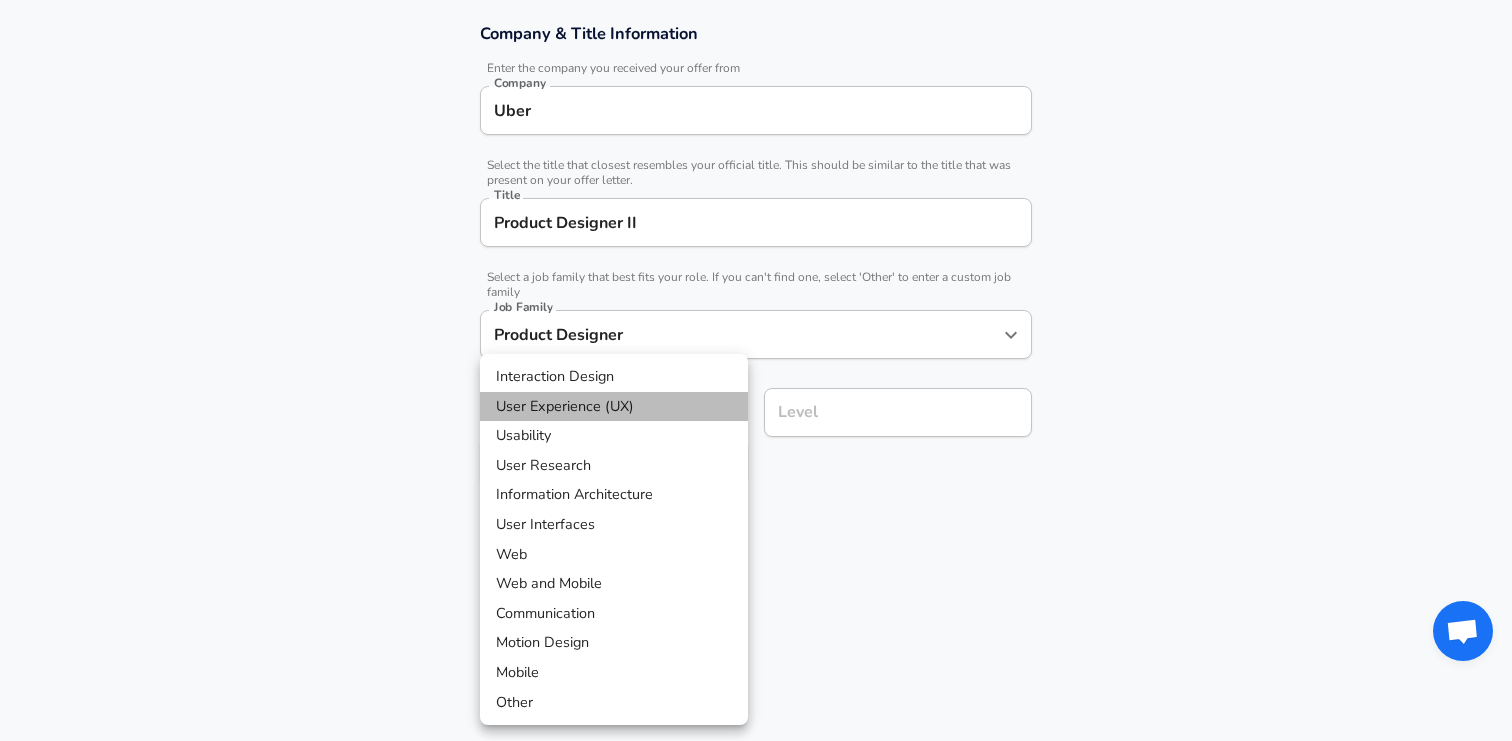 click on "User Experience (UX)" at bounding box center [614, 407] 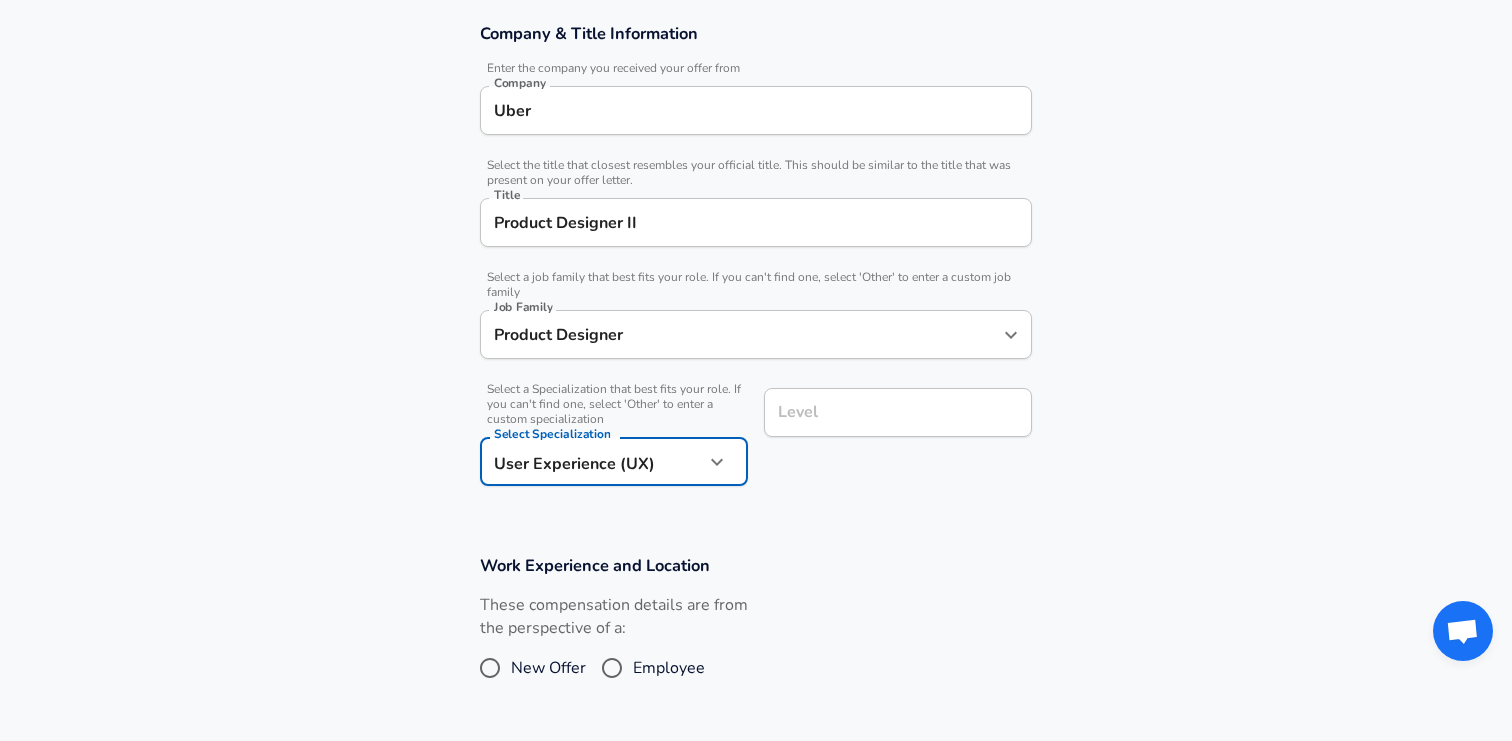 click on "Level" at bounding box center [898, 412] 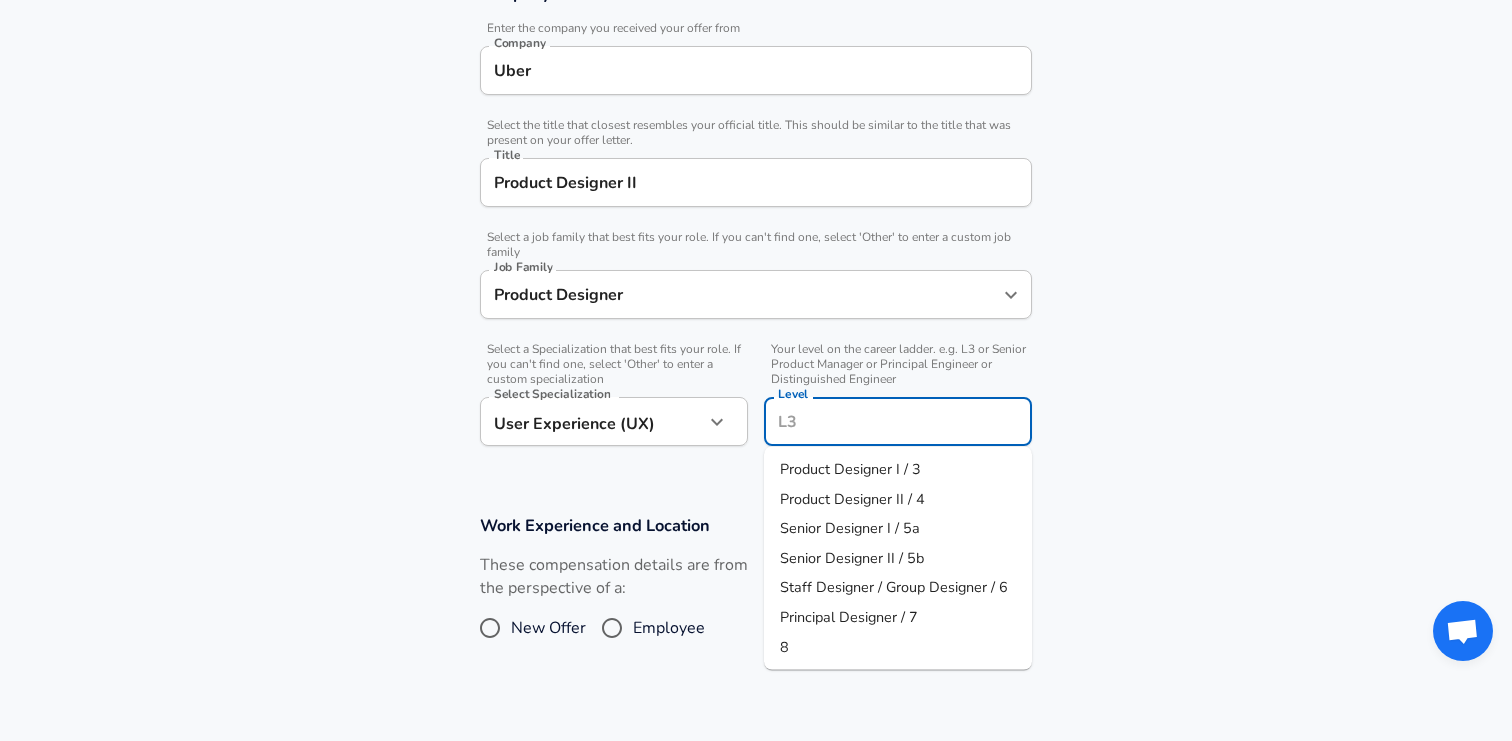 click on "Product Designer II / 4" at bounding box center [852, 498] 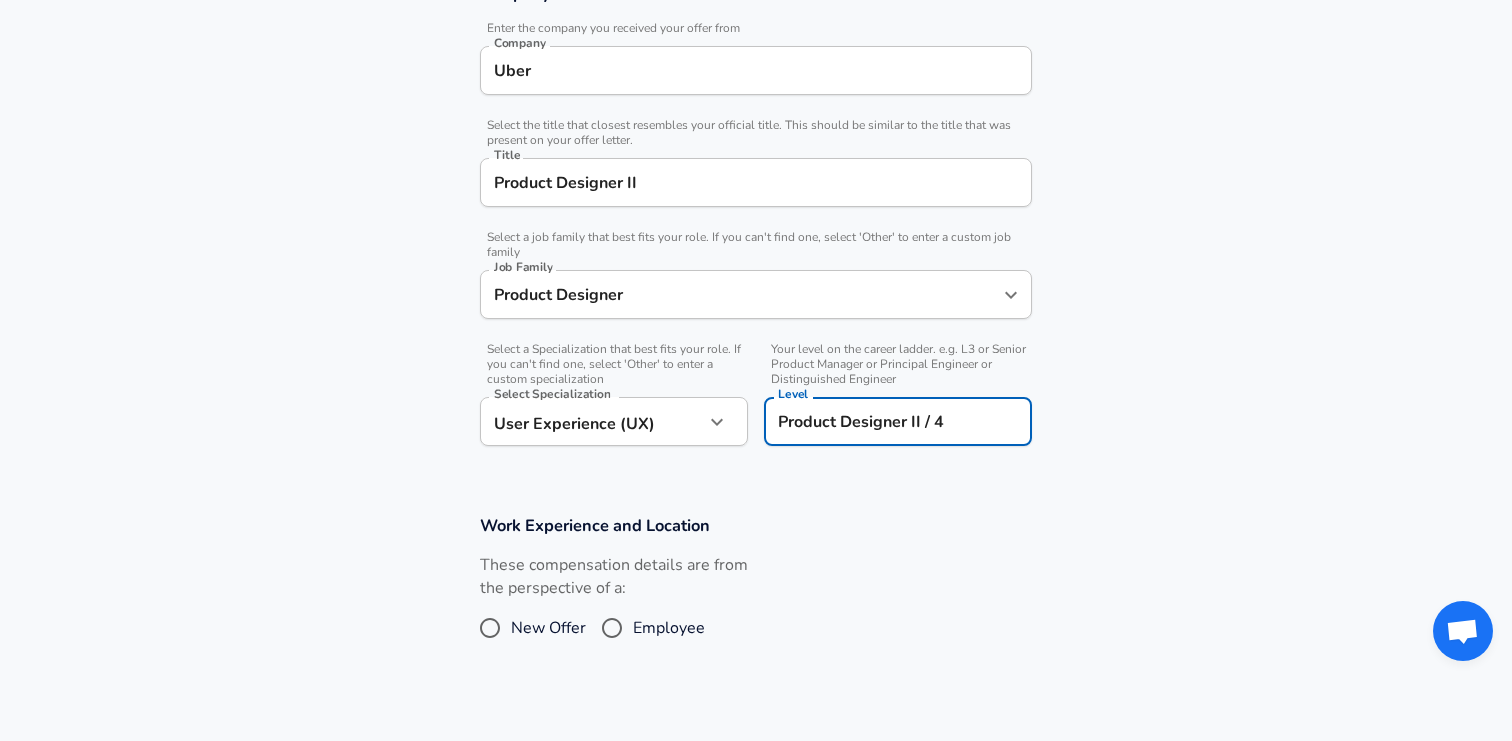click on "Product Designer II" at bounding box center (756, 182) 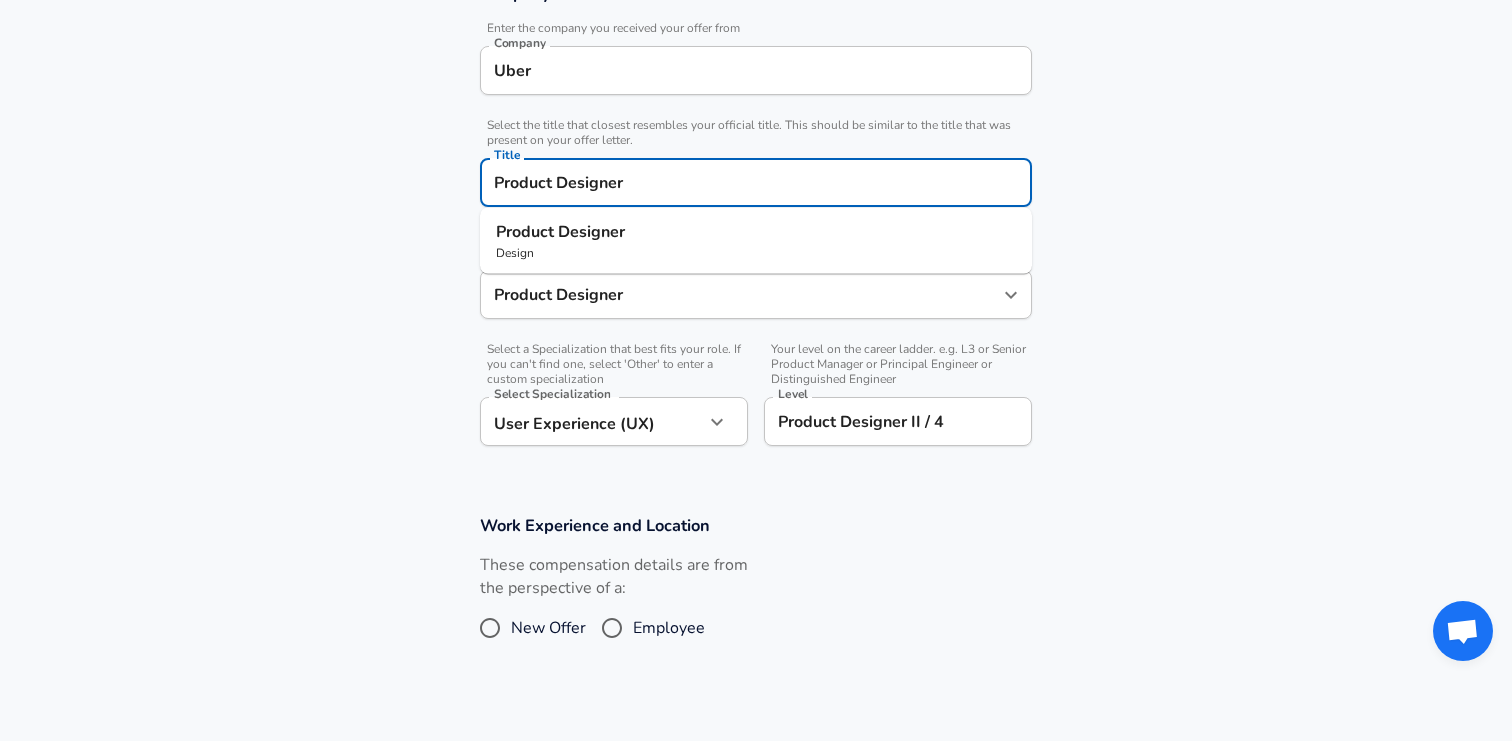 type on "Product Designer" 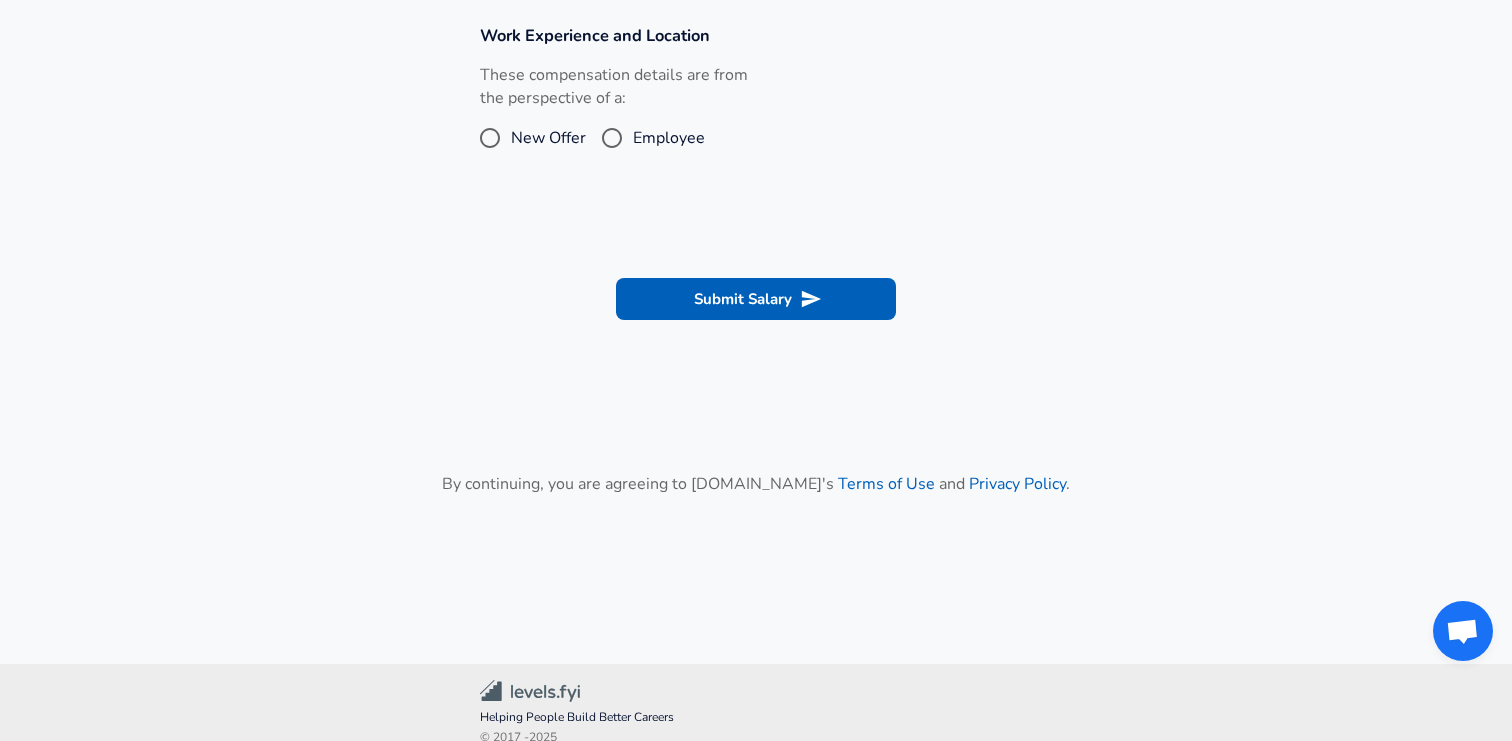 scroll, scrollTop: 981, scrollLeft: 0, axis: vertical 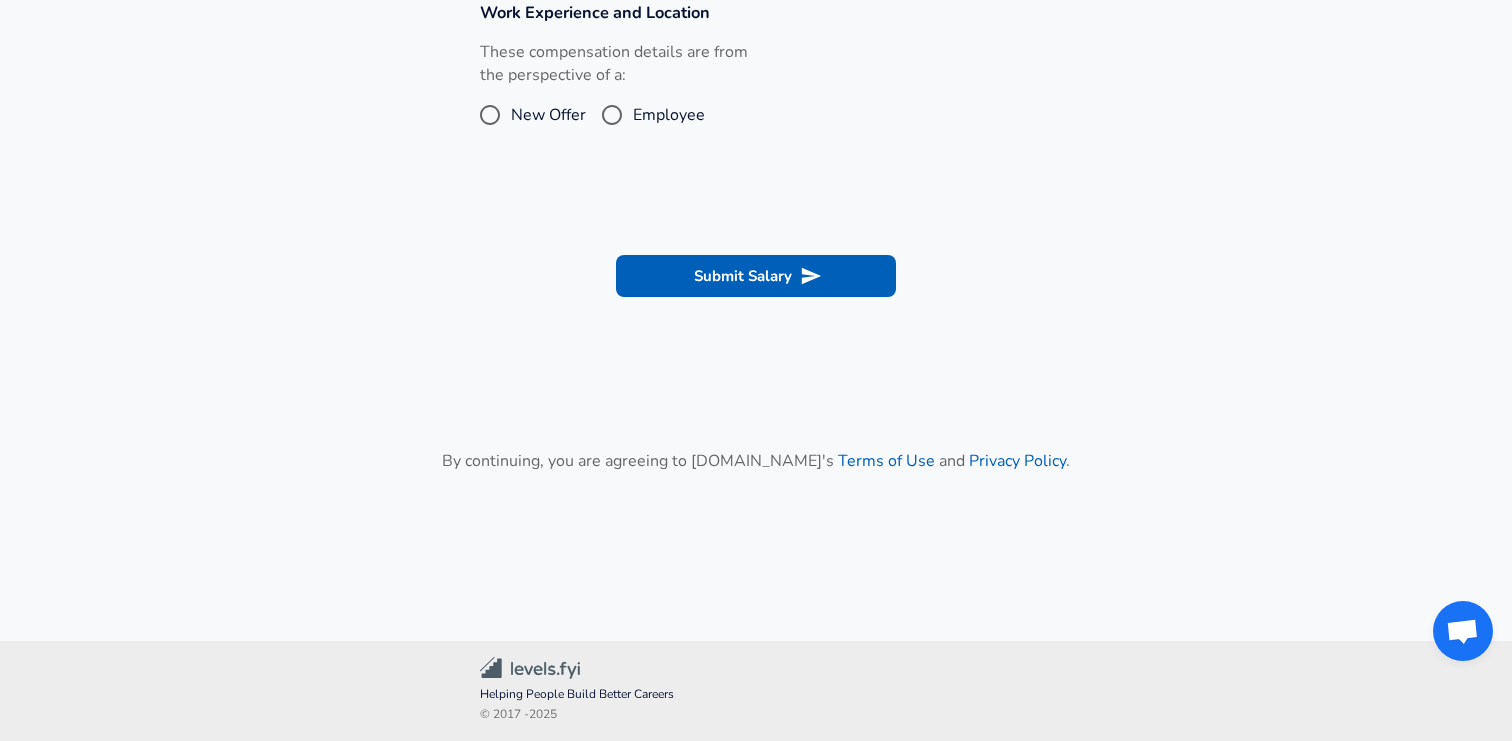 click on "New Offer" at bounding box center (490, 115) 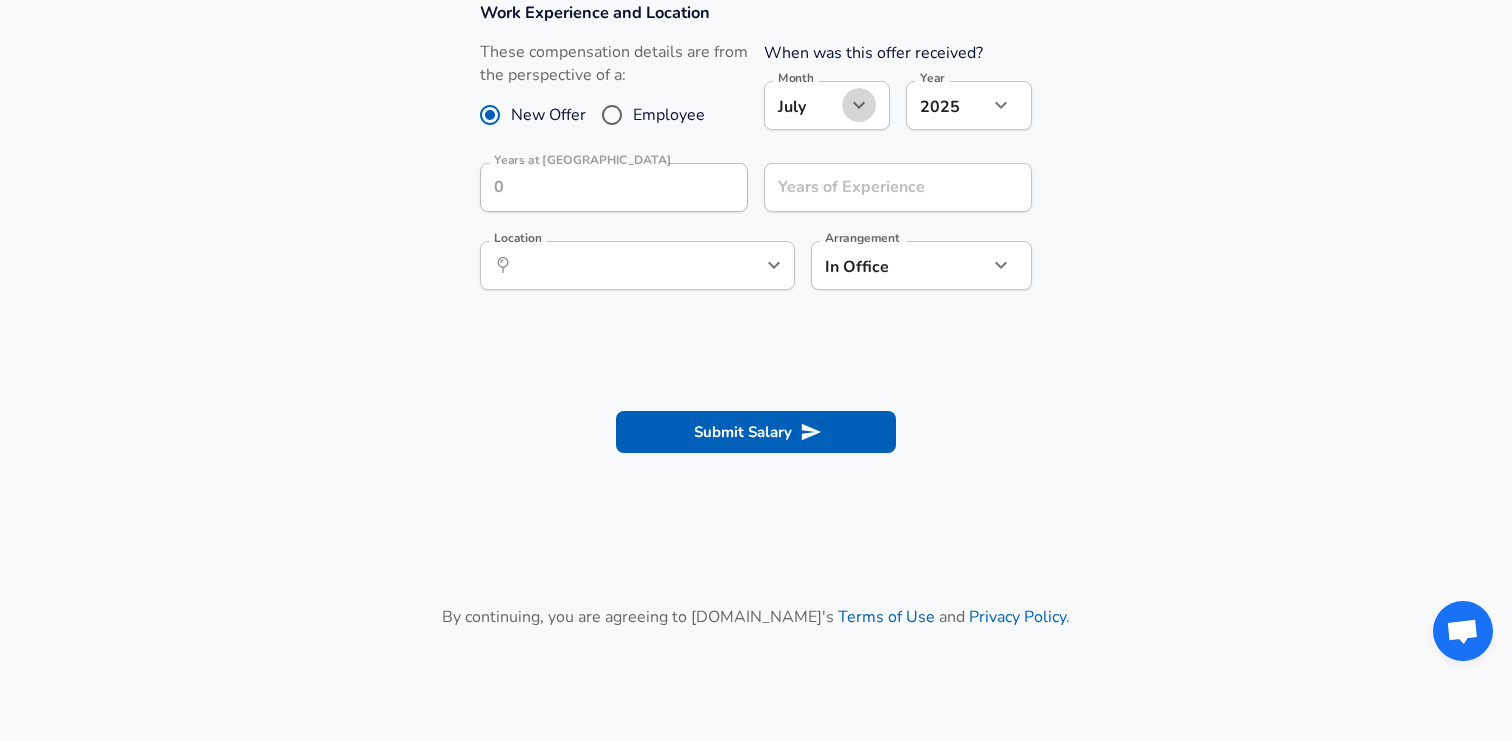 click 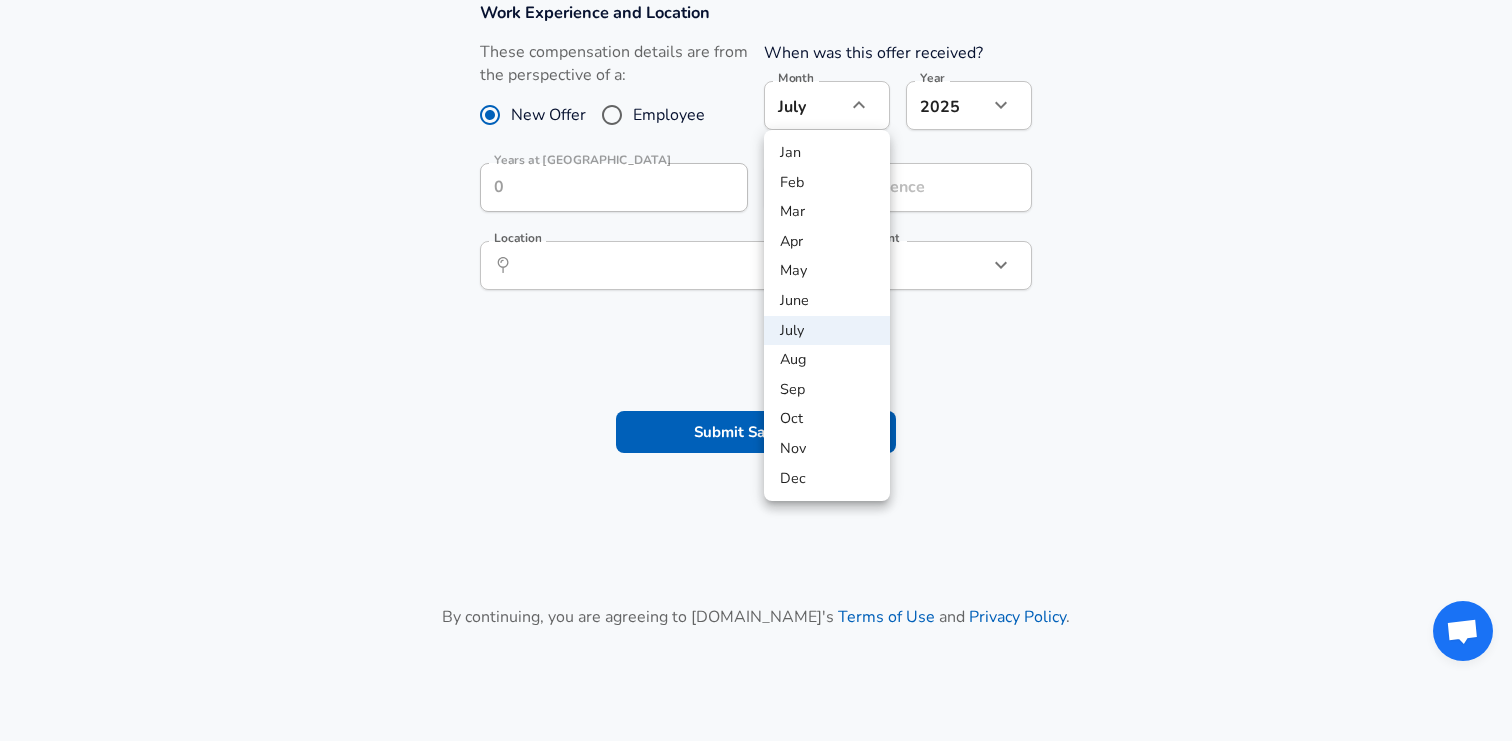 click on "Apr" at bounding box center [827, 242] 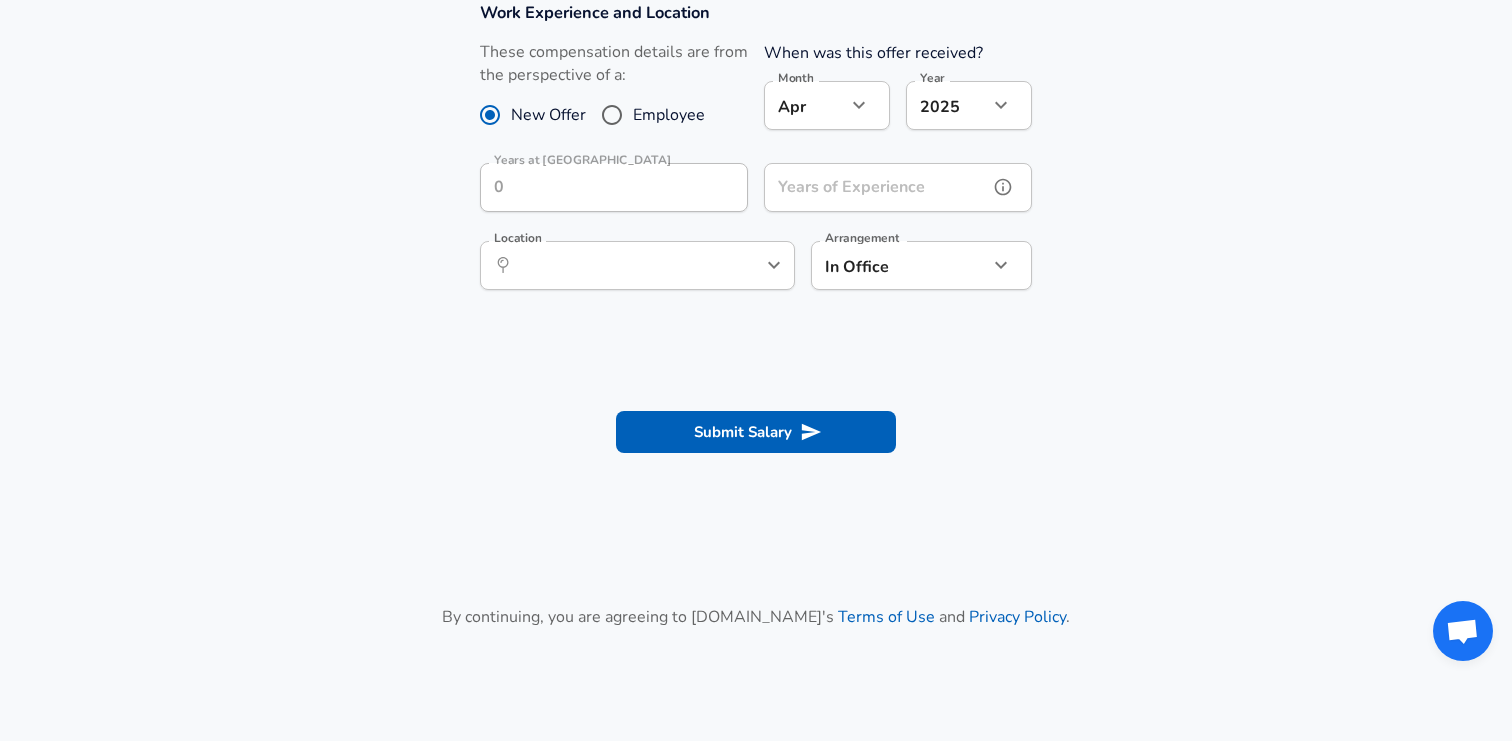 click on "Years of Experience Years of Experience" at bounding box center [898, 190] 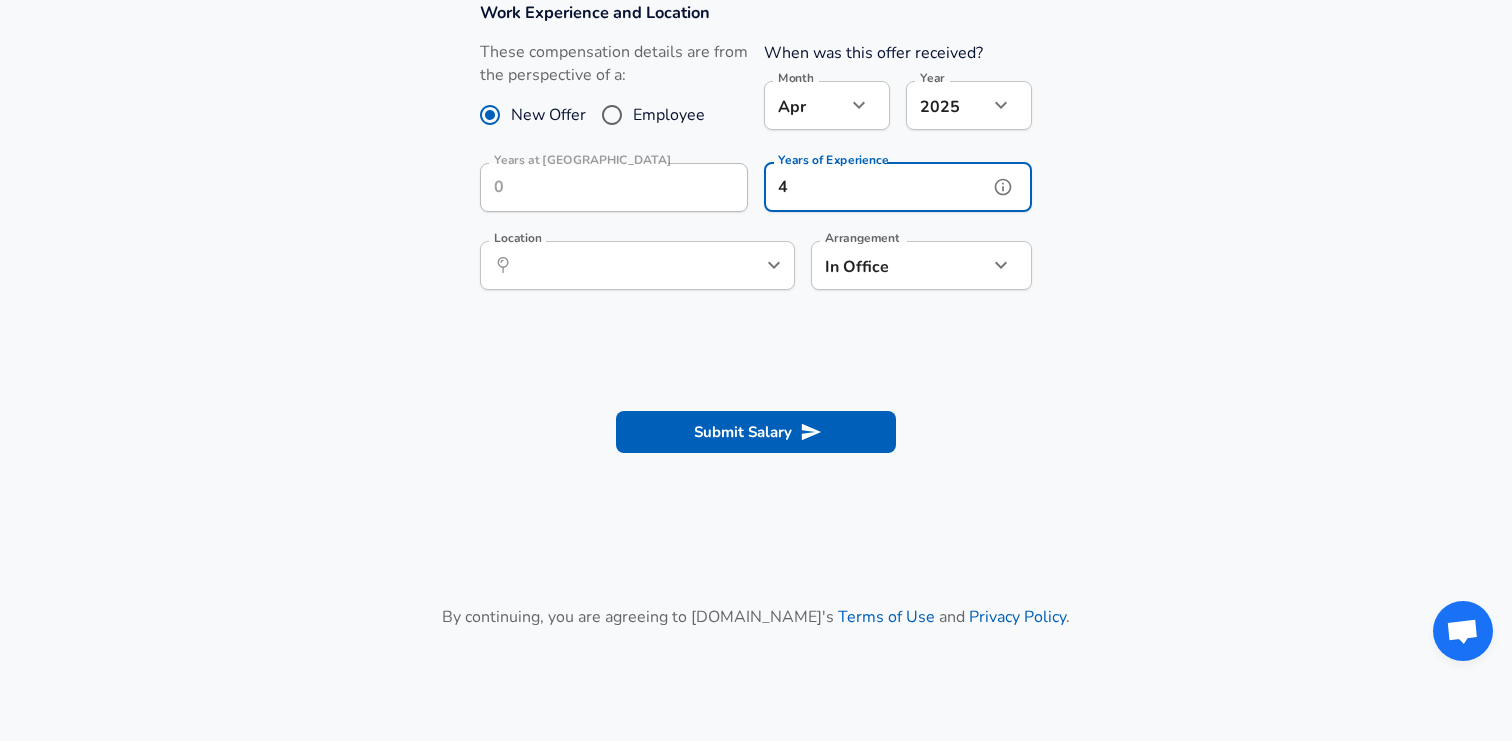 type on "4" 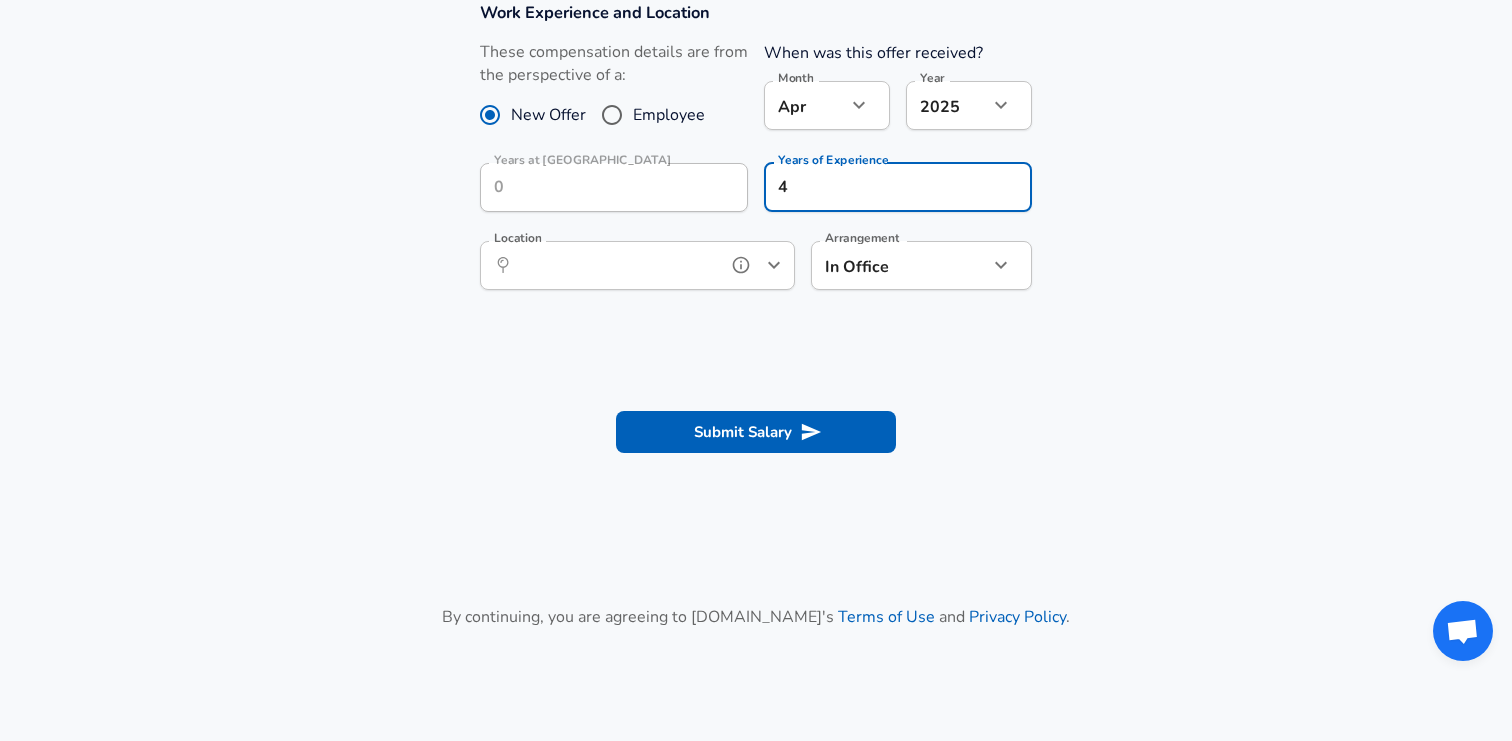 click on "Location" at bounding box center [615, 265] 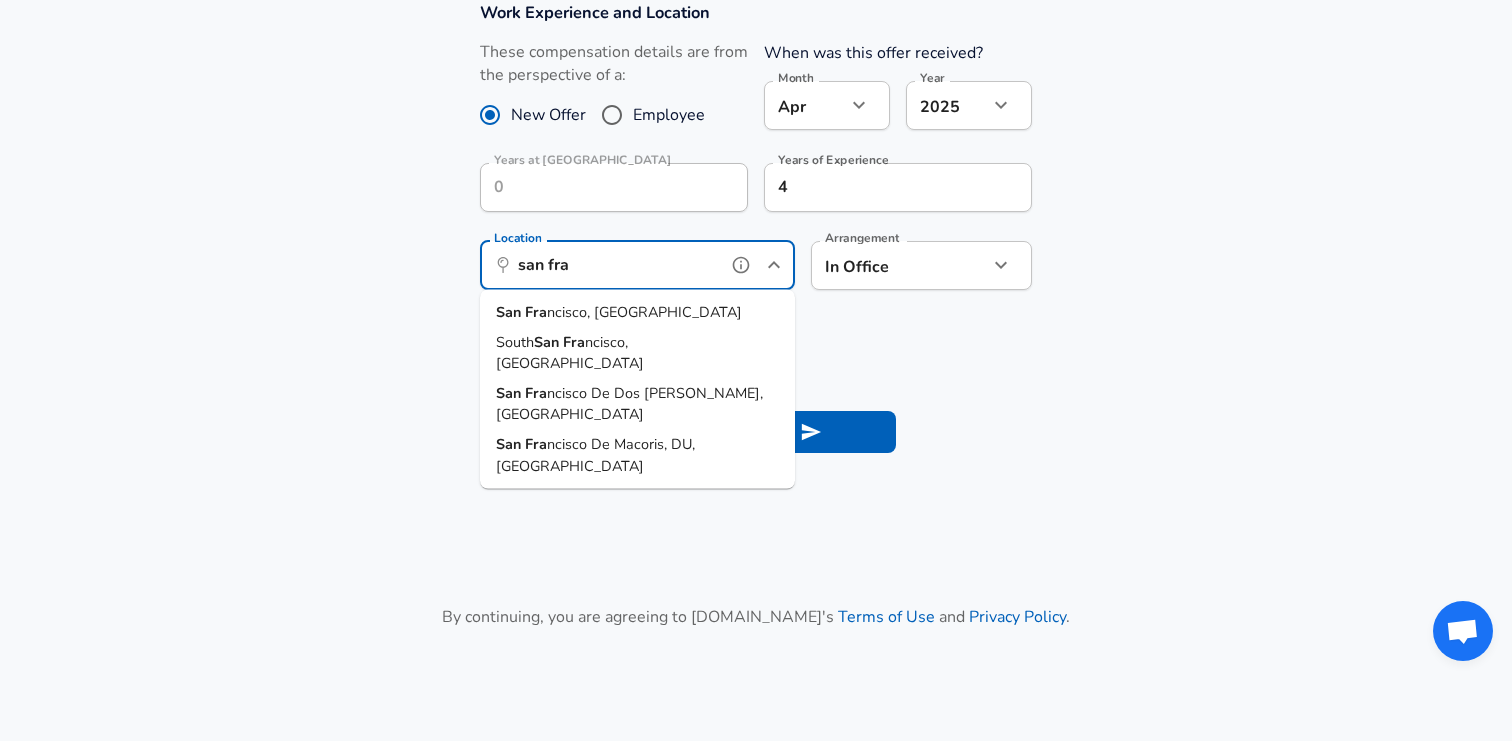 click on "San     Fra ncisco, [GEOGRAPHIC_DATA]" at bounding box center [637, 313] 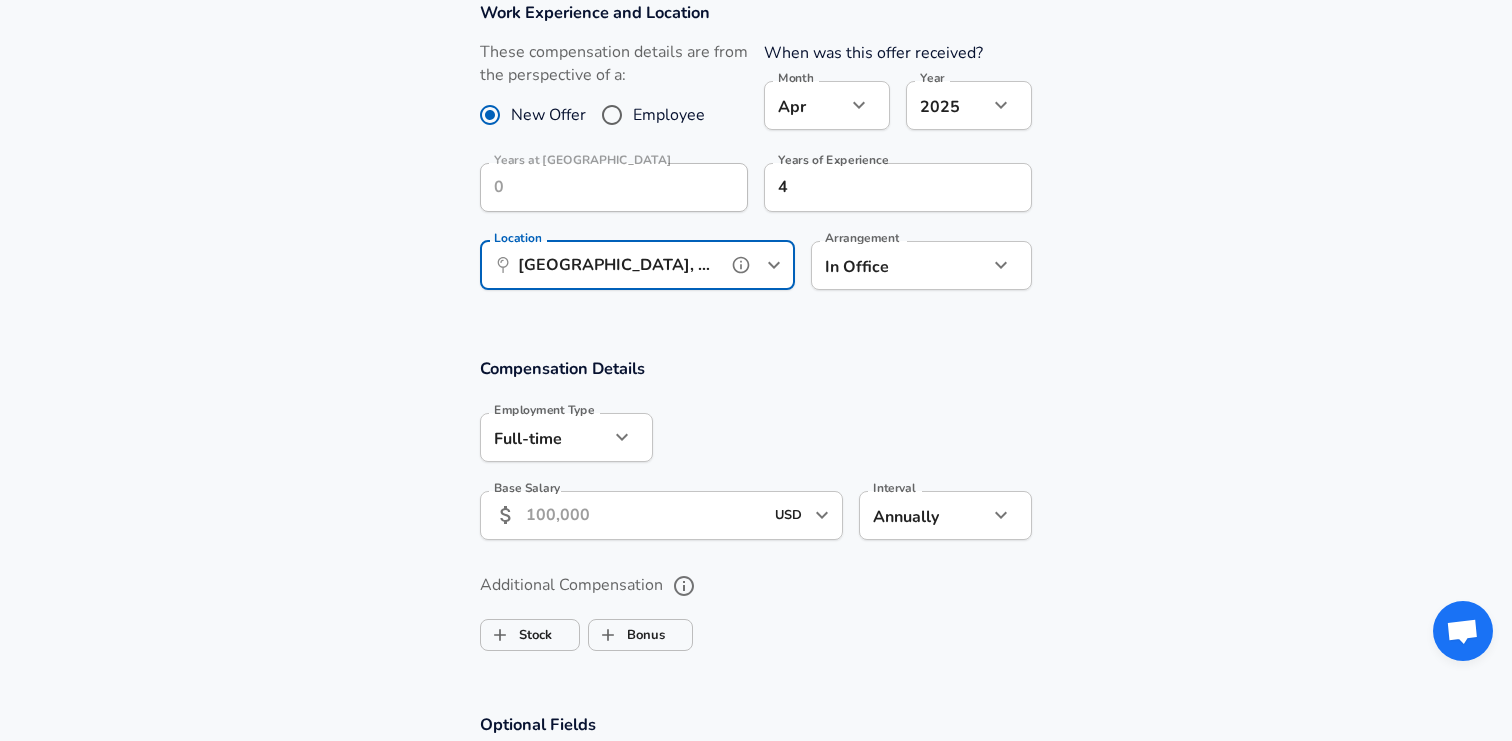 type on "[GEOGRAPHIC_DATA], [GEOGRAPHIC_DATA]" 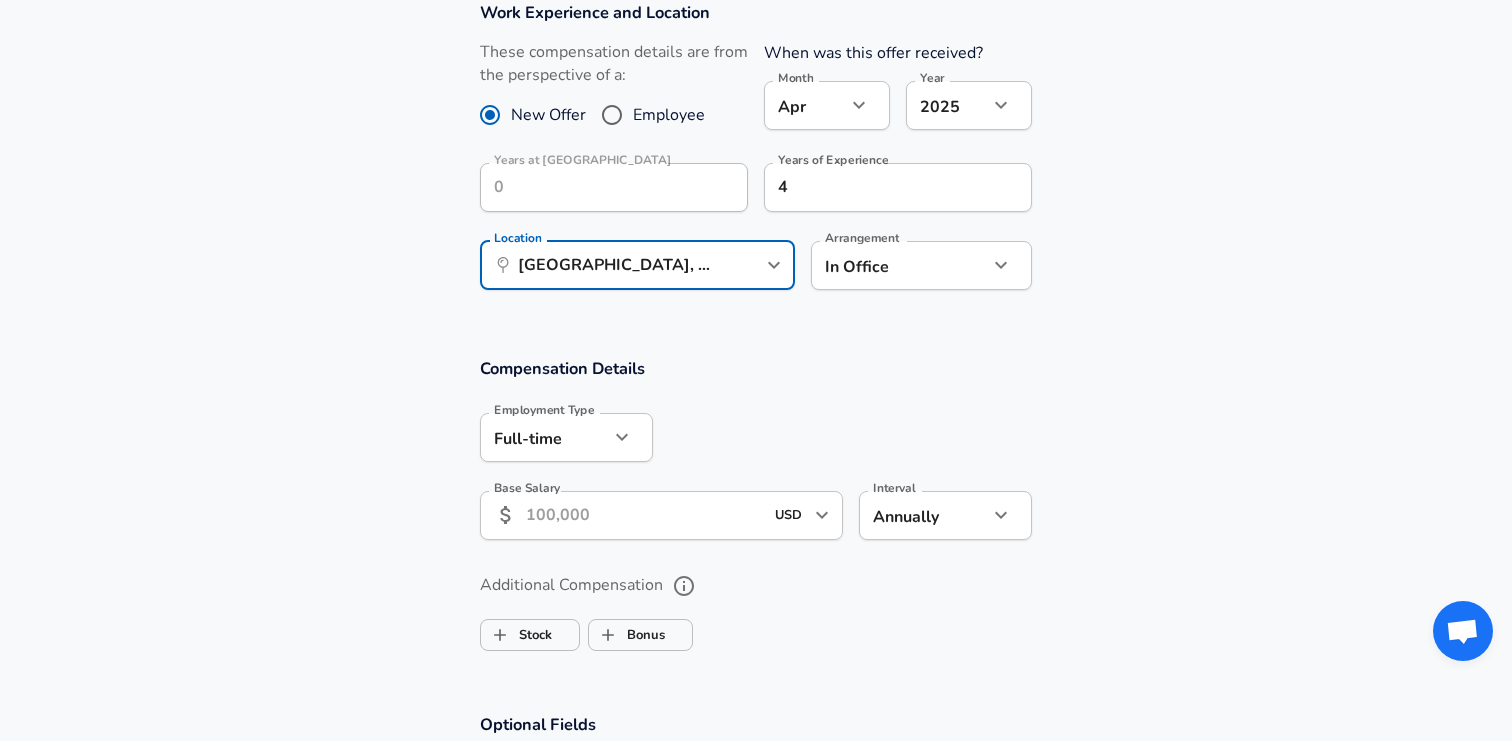 click on "Restart Add Your Salary Upload your offer letter   to verify your submission Enhance Privacy and Anonymity No Automatically hides specific fields until there are enough submissions to safely display the full details.   More Details Based on your submission and the data points that we have already collected, we will automatically hide and anonymize specific fields if there aren't enough data points to remain sufficiently anonymous. Company & Title Information   Enter the company you received your offer from Company Uber Company   Select the title that closest resembles your official title. This should be similar to the title that was present on your offer letter. Title Product Designer Title   Select a job family that best fits your role. If you can't find one, select 'Other' to enter a custom job family Job Family Product Designer Job Family   Select a Specialization that best fits your role. If you can't find one, select 'Other' to enter a custom specialization Select Specialization User Experience (UX)   4" at bounding box center [756, -611] 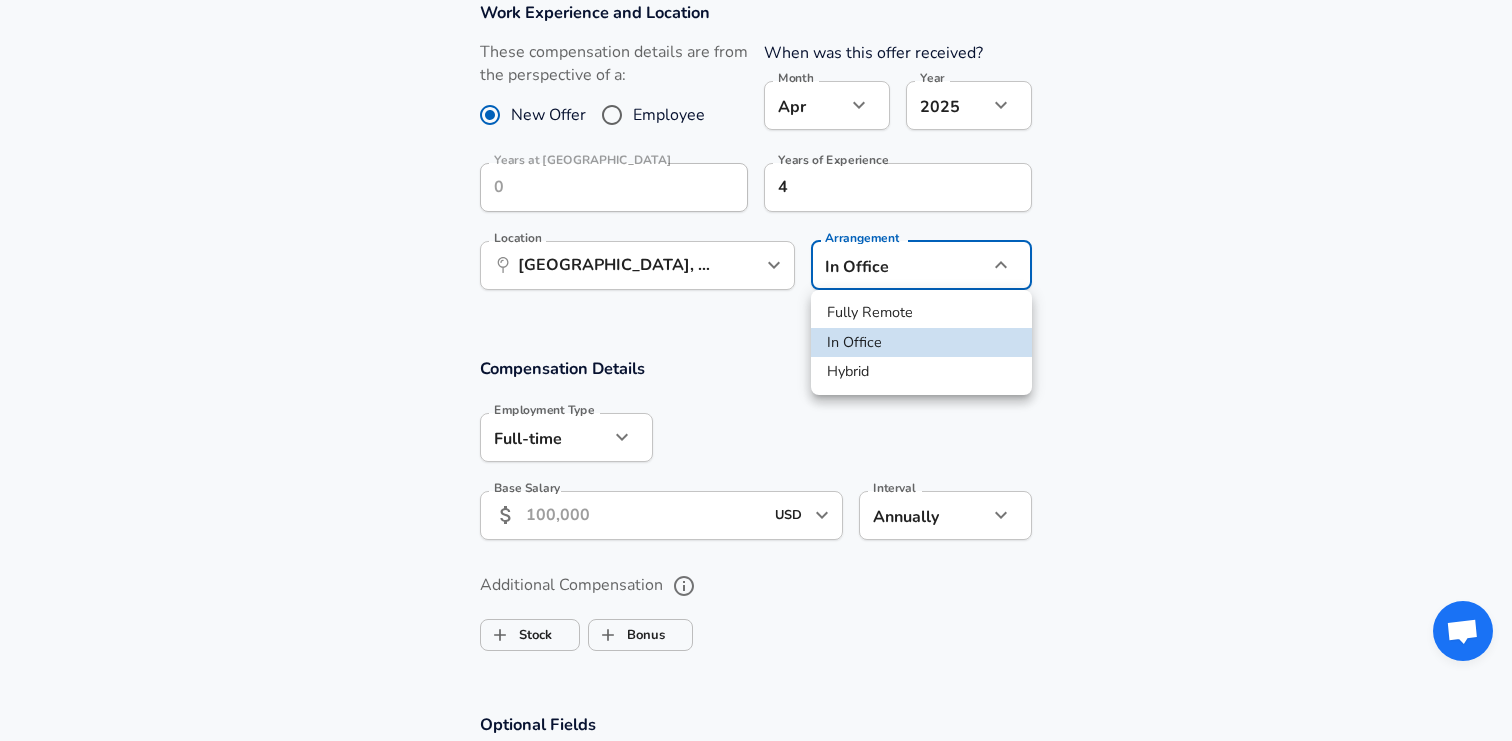 click on "Hybrid" at bounding box center (921, 372) 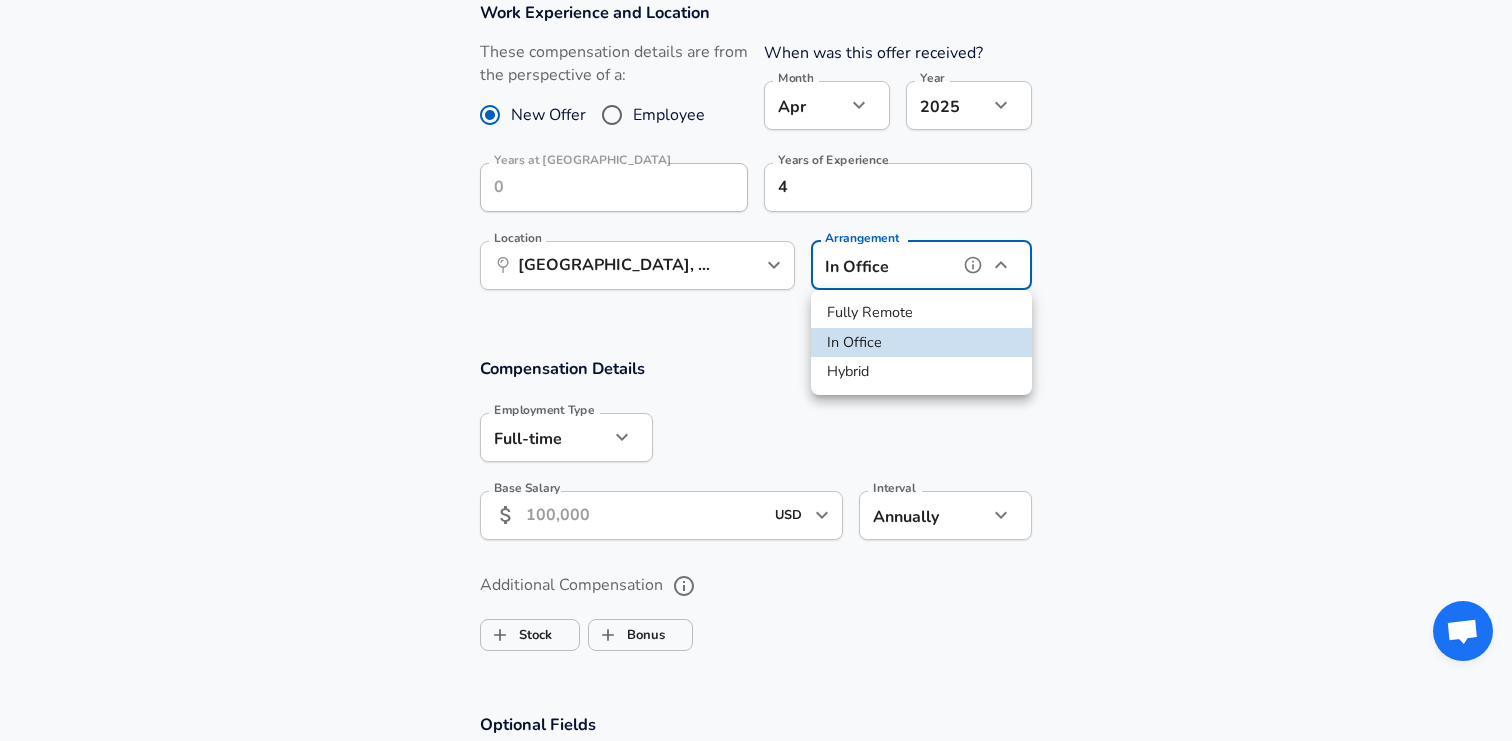 type on "hybrid" 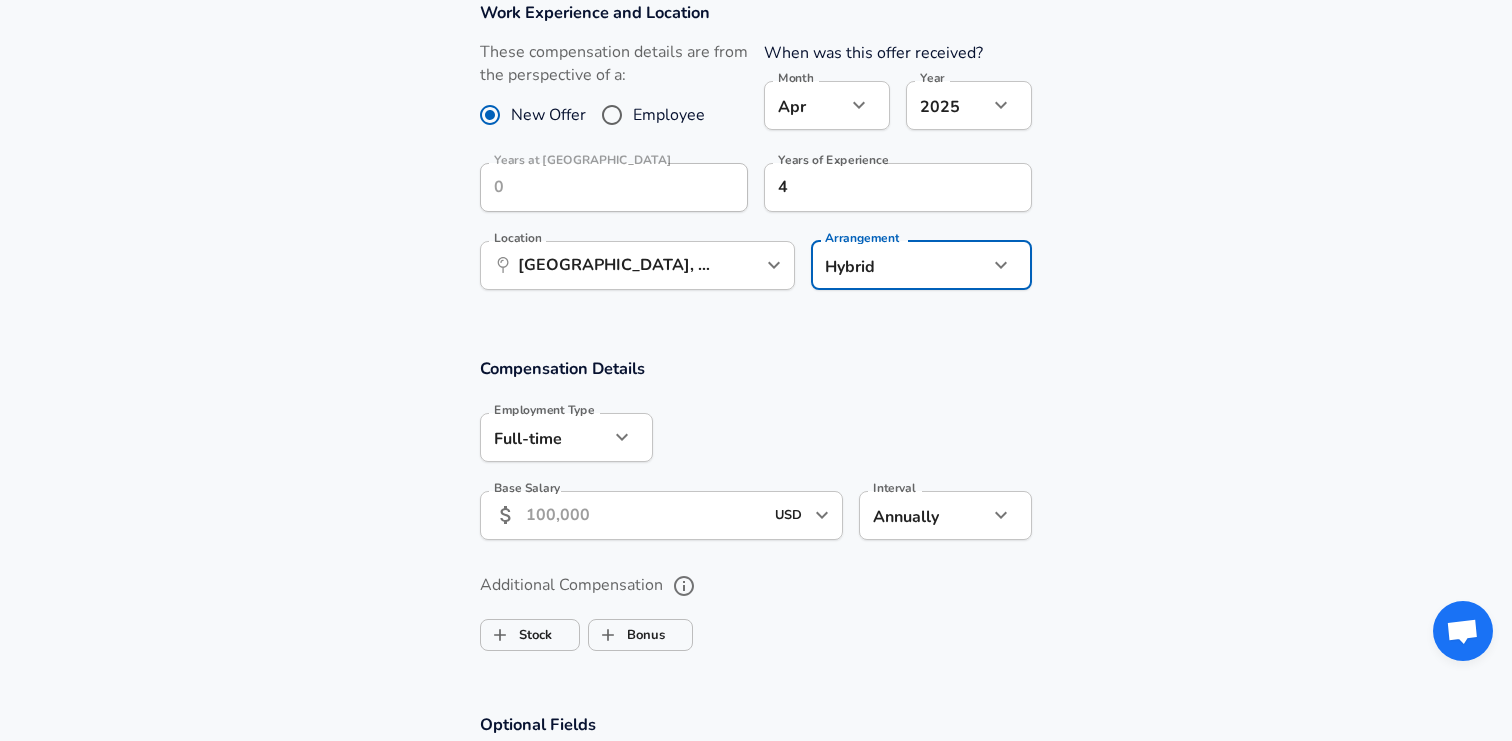 click on "Base Salary" at bounding box center (644, 515) 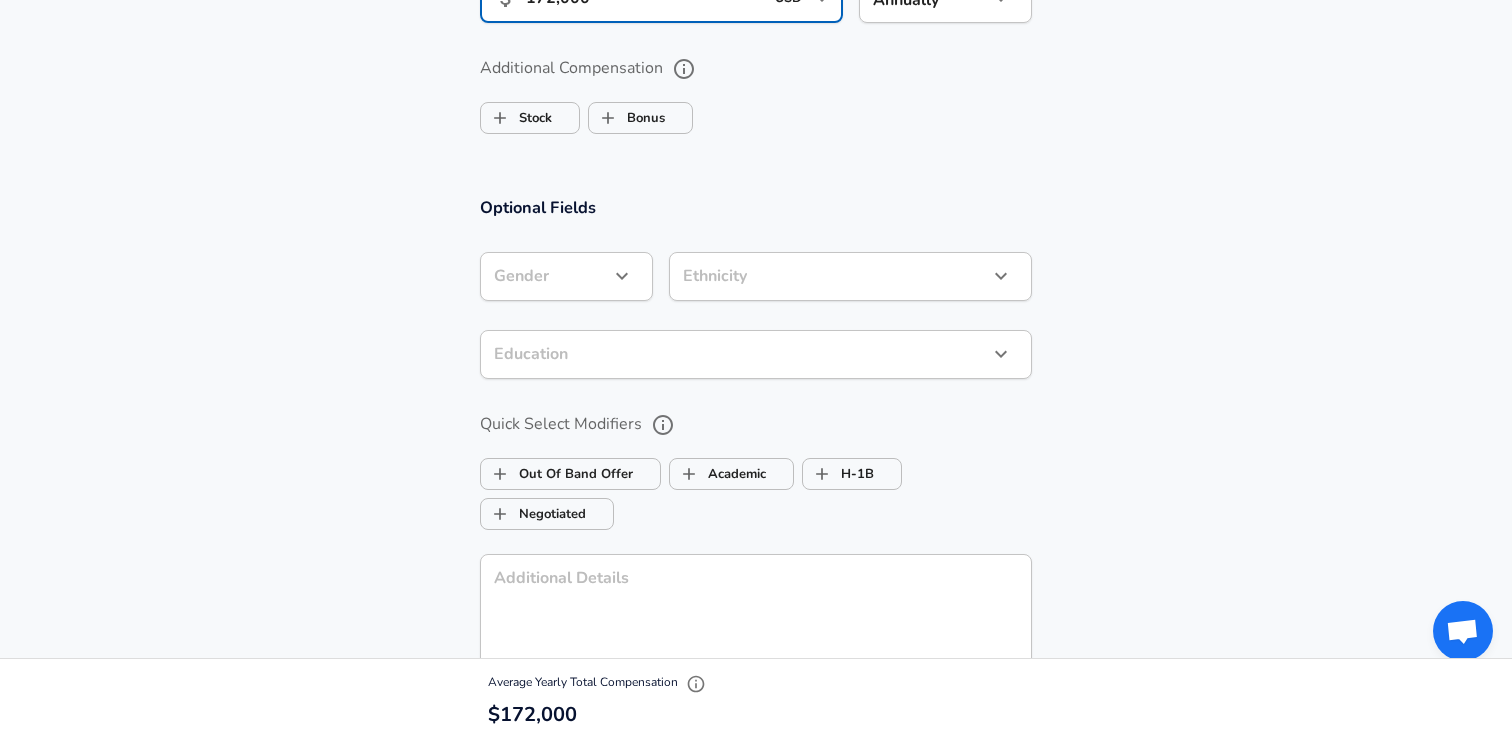 scroll, scrollTop: 1500, scrollLeft: 0, axis: vertical 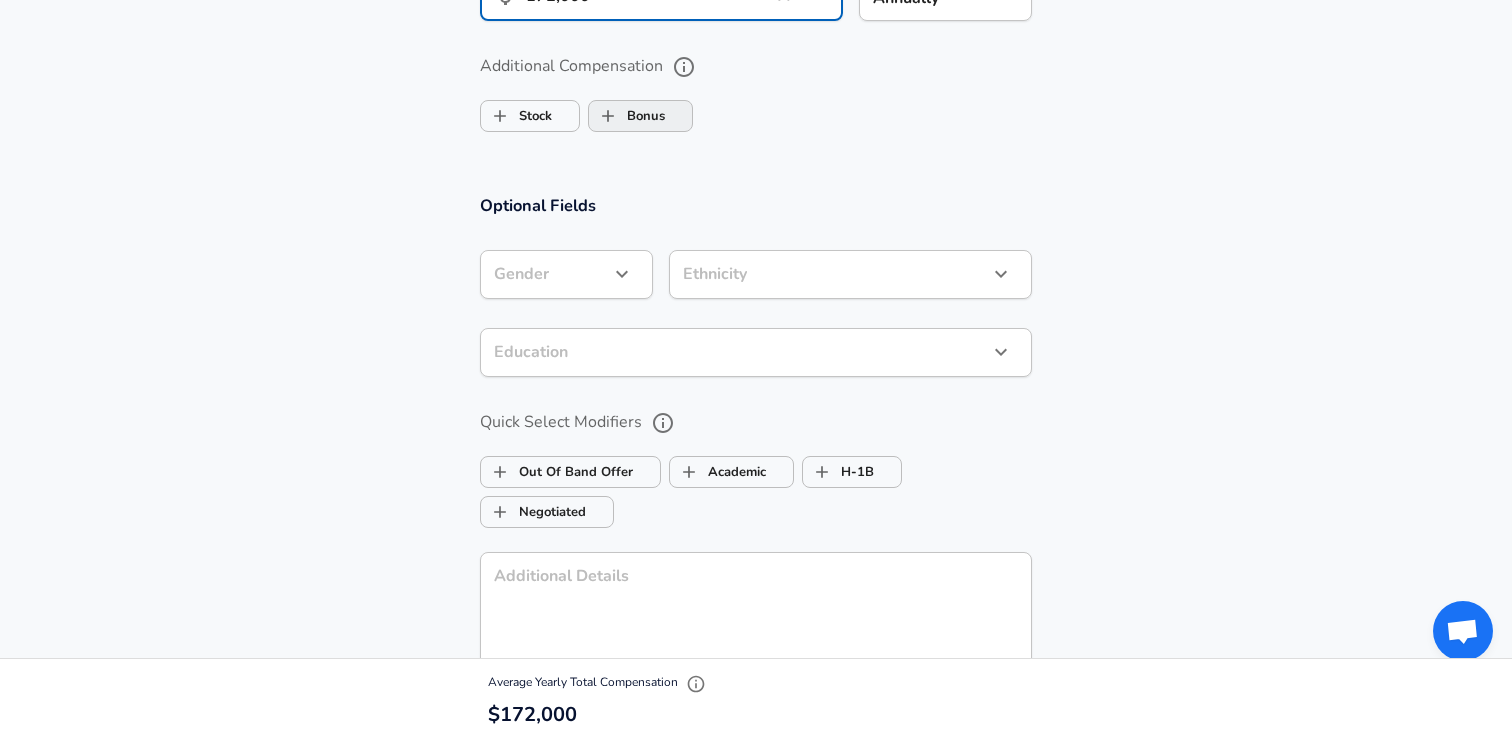 type on "172,000" 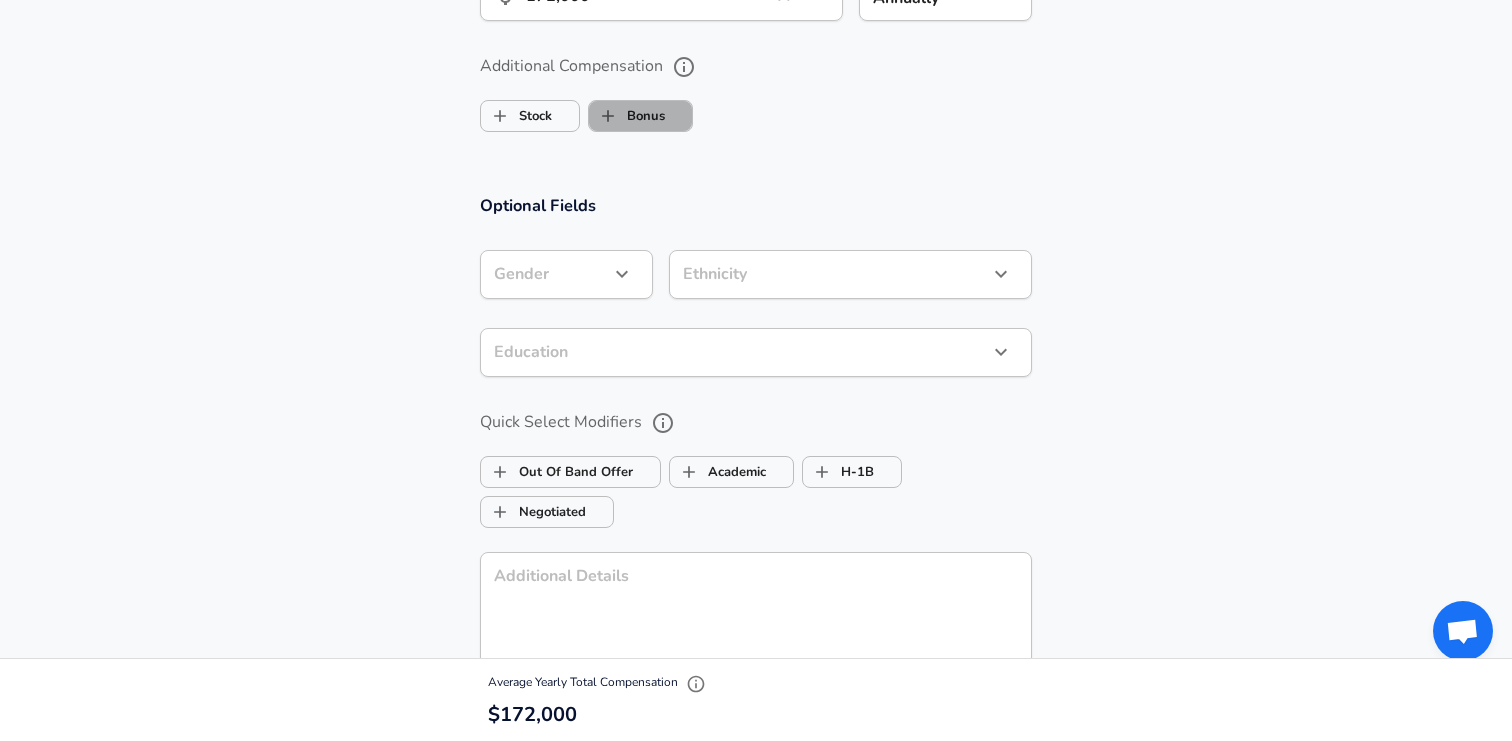 click on "Bonus" at bounding box center [627, 116] 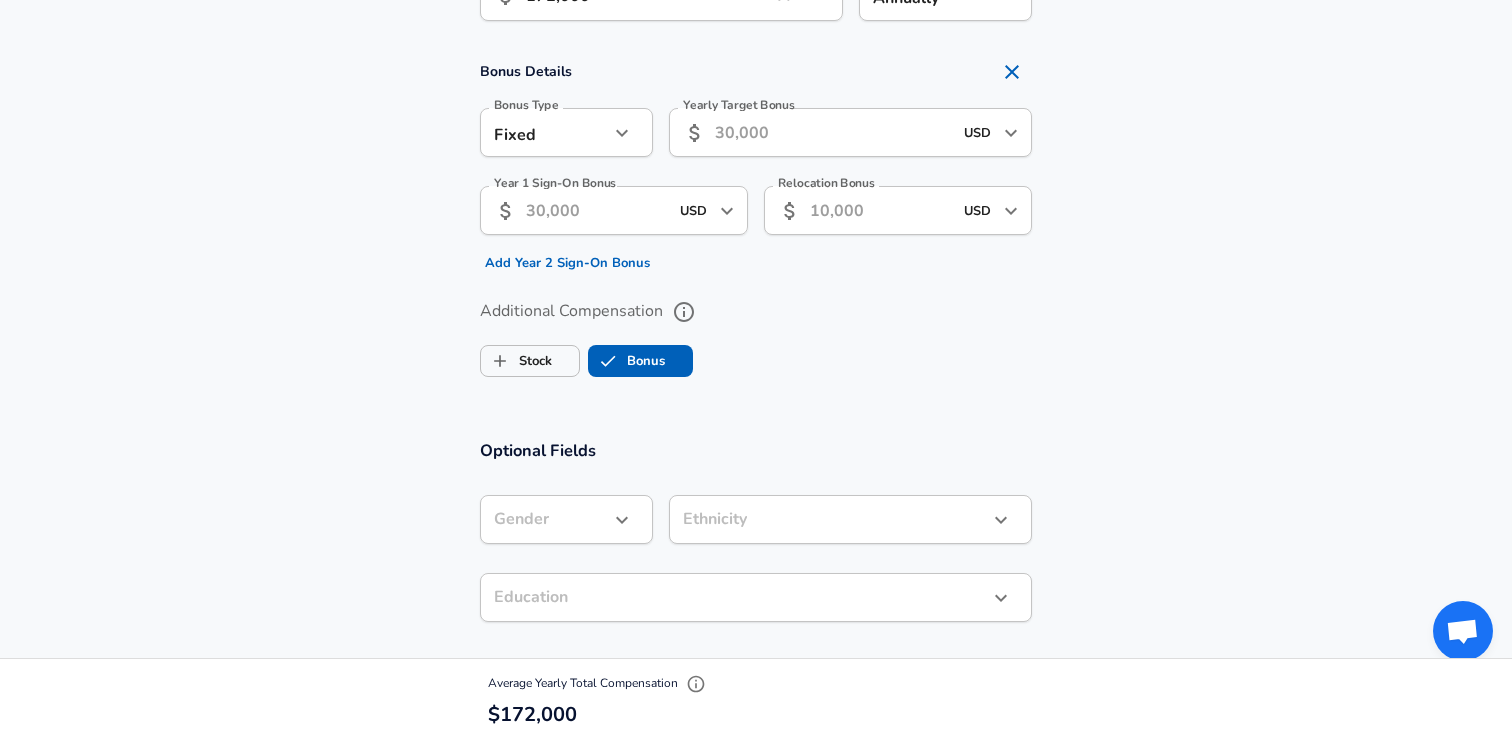 click 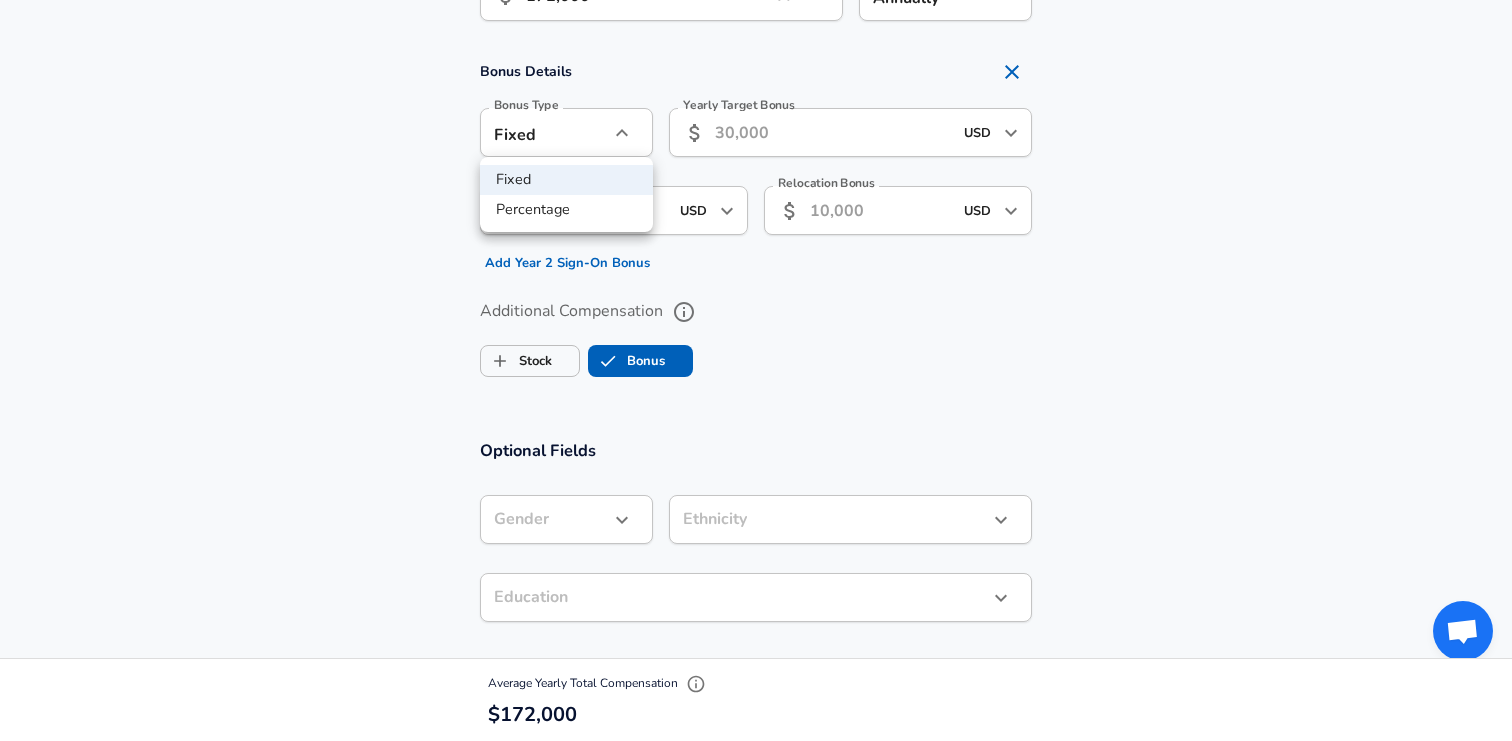 click on "Percentage" at bounding box center [566, 210] 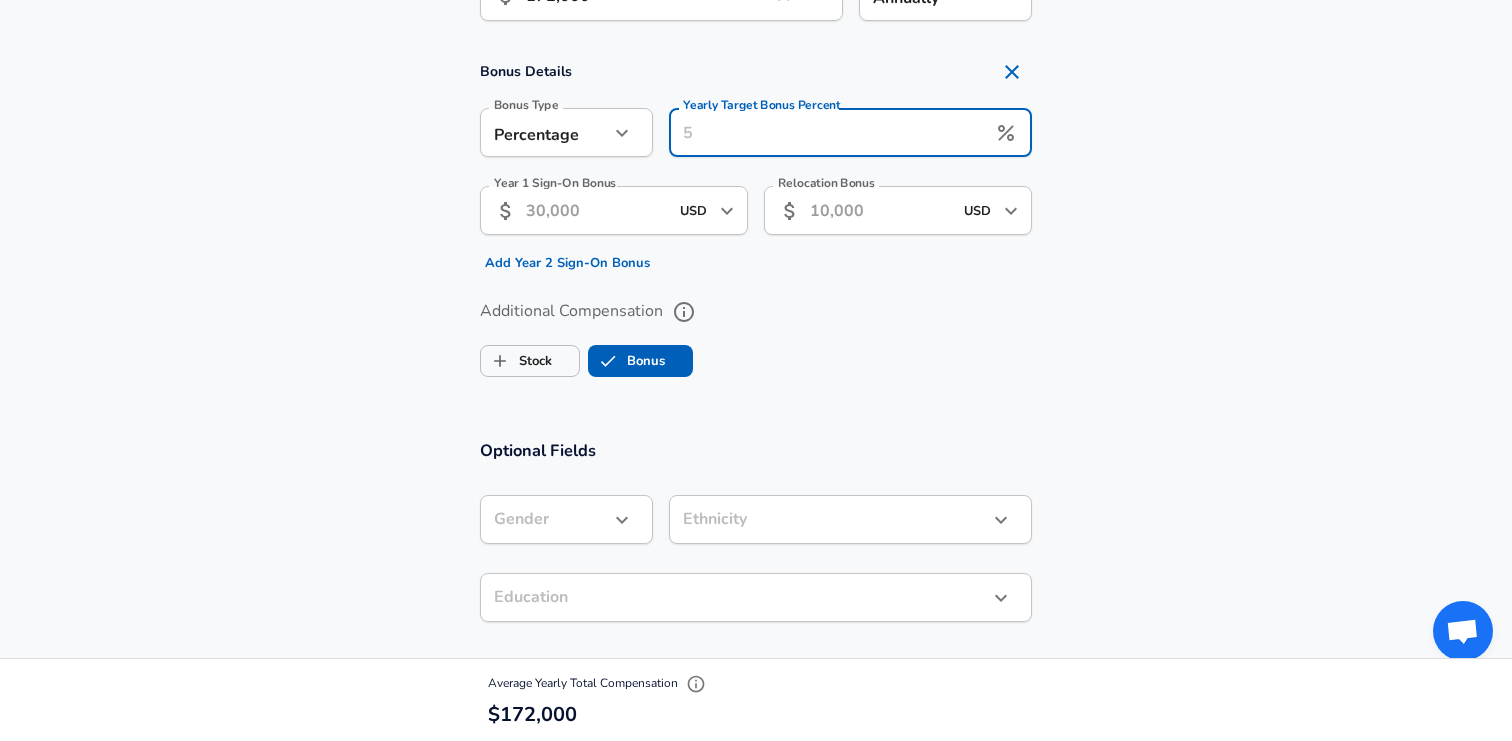 click on "Yearly Target Bonus Percent" at bounding box center [827, 132] 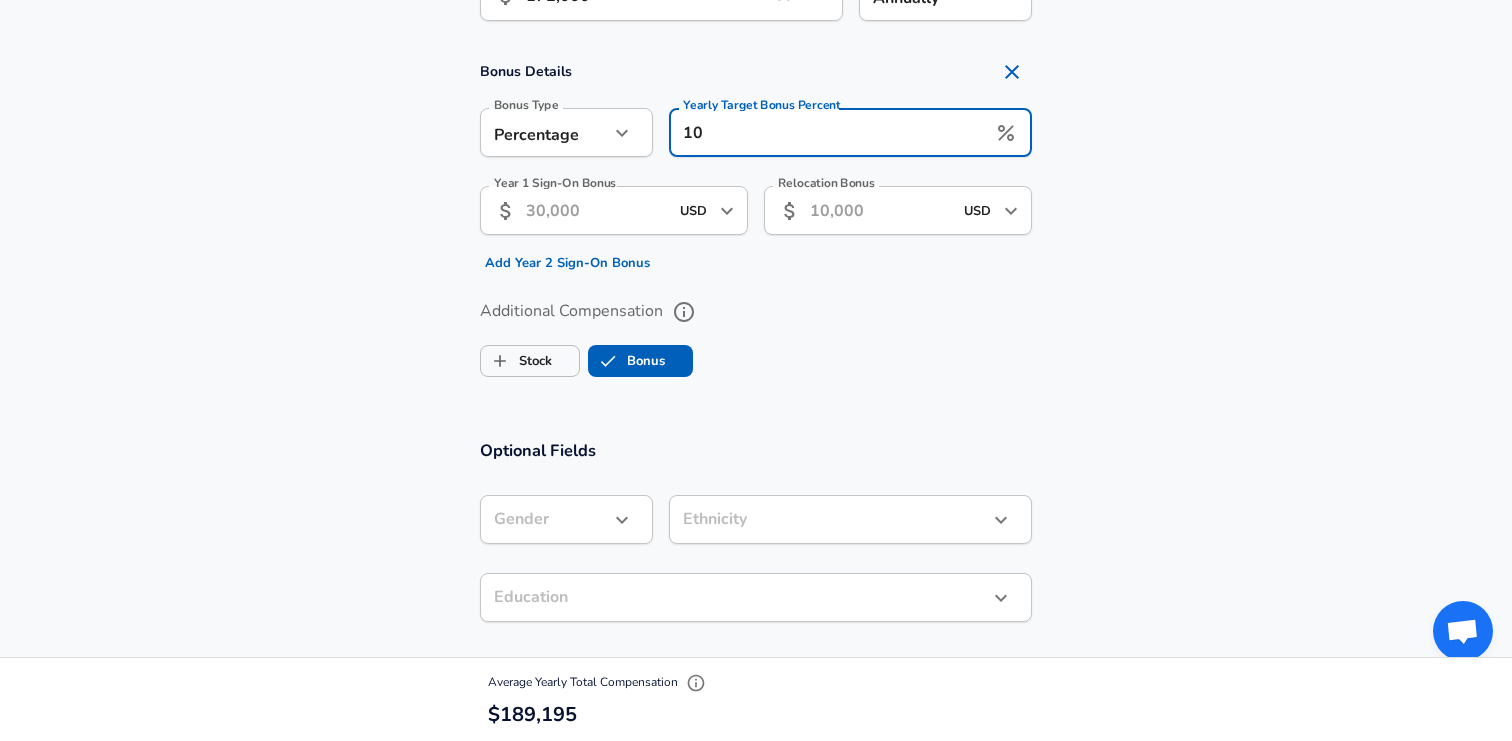 type on "10" 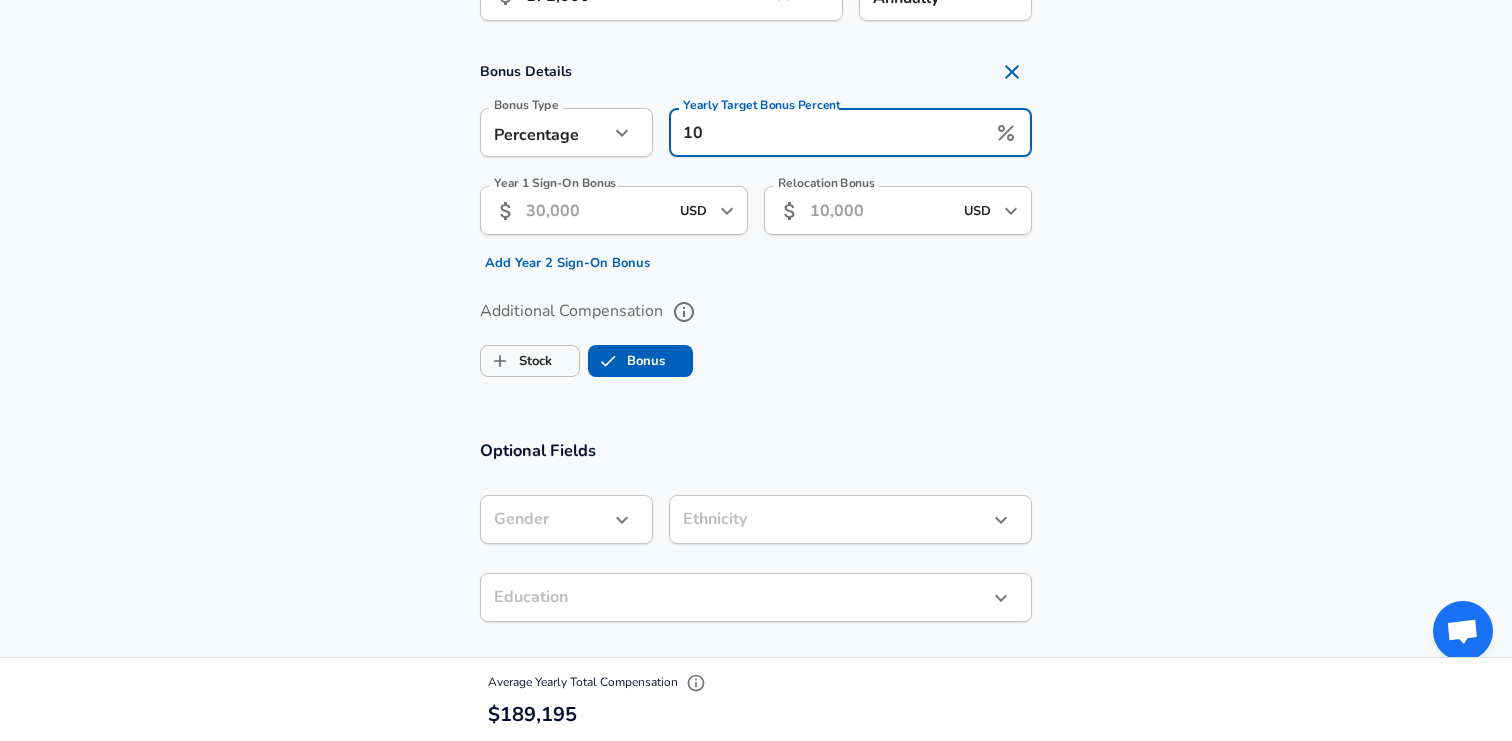 click on "Year 1 Sign-On Bonus" at bounding box center (597, 210) 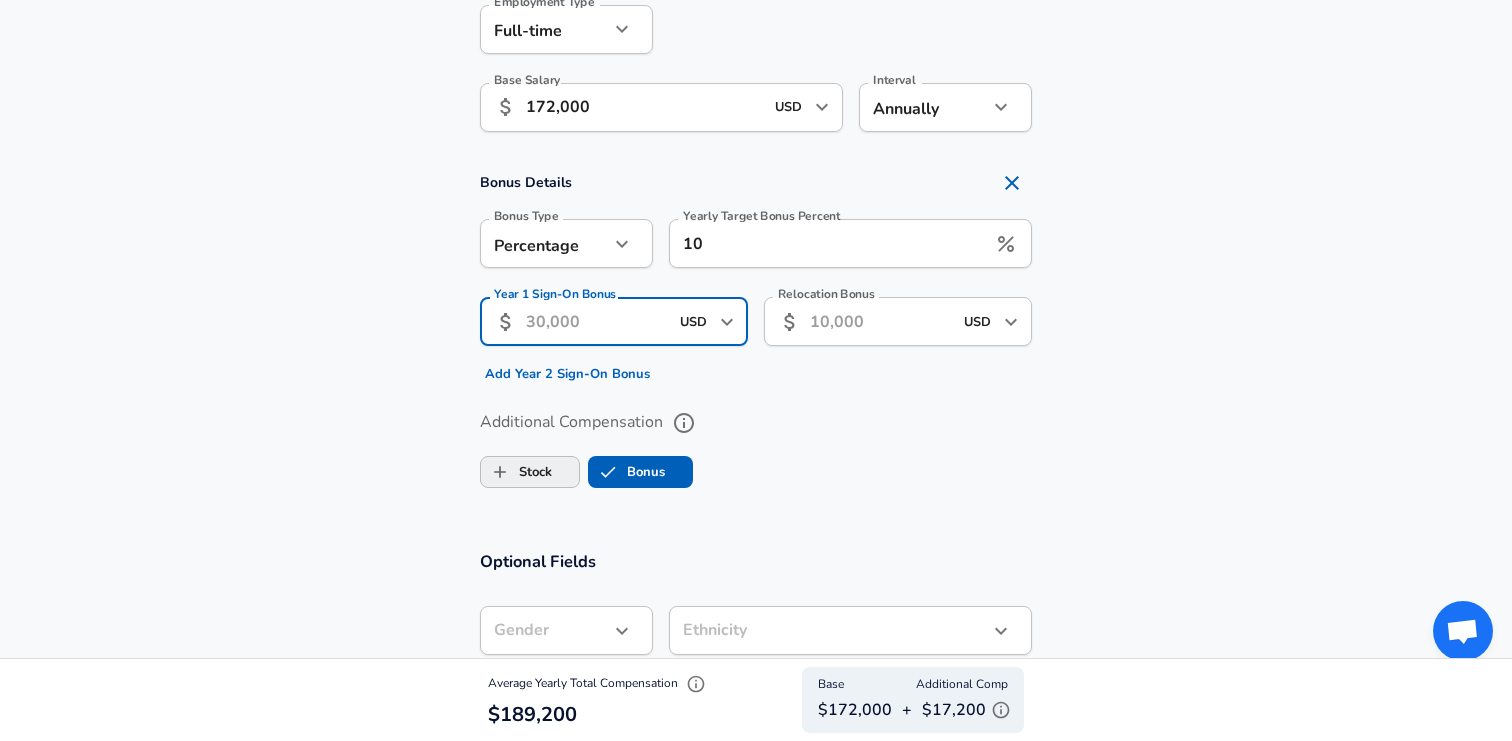 scroll, scrollTop: 1381, scrollLeft: 0, axis: vertical 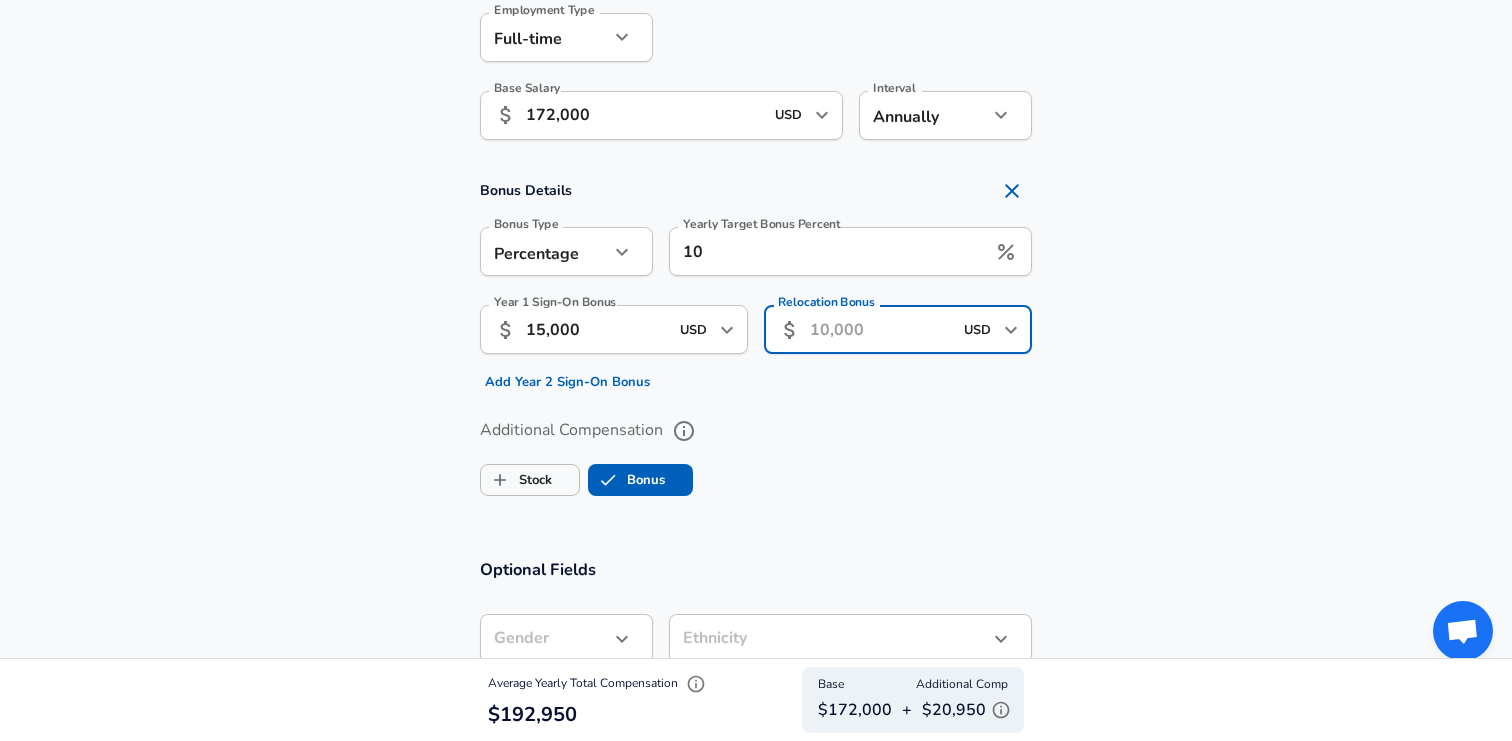 click on "Relocation Bonus" at bounding box center [881, 329] 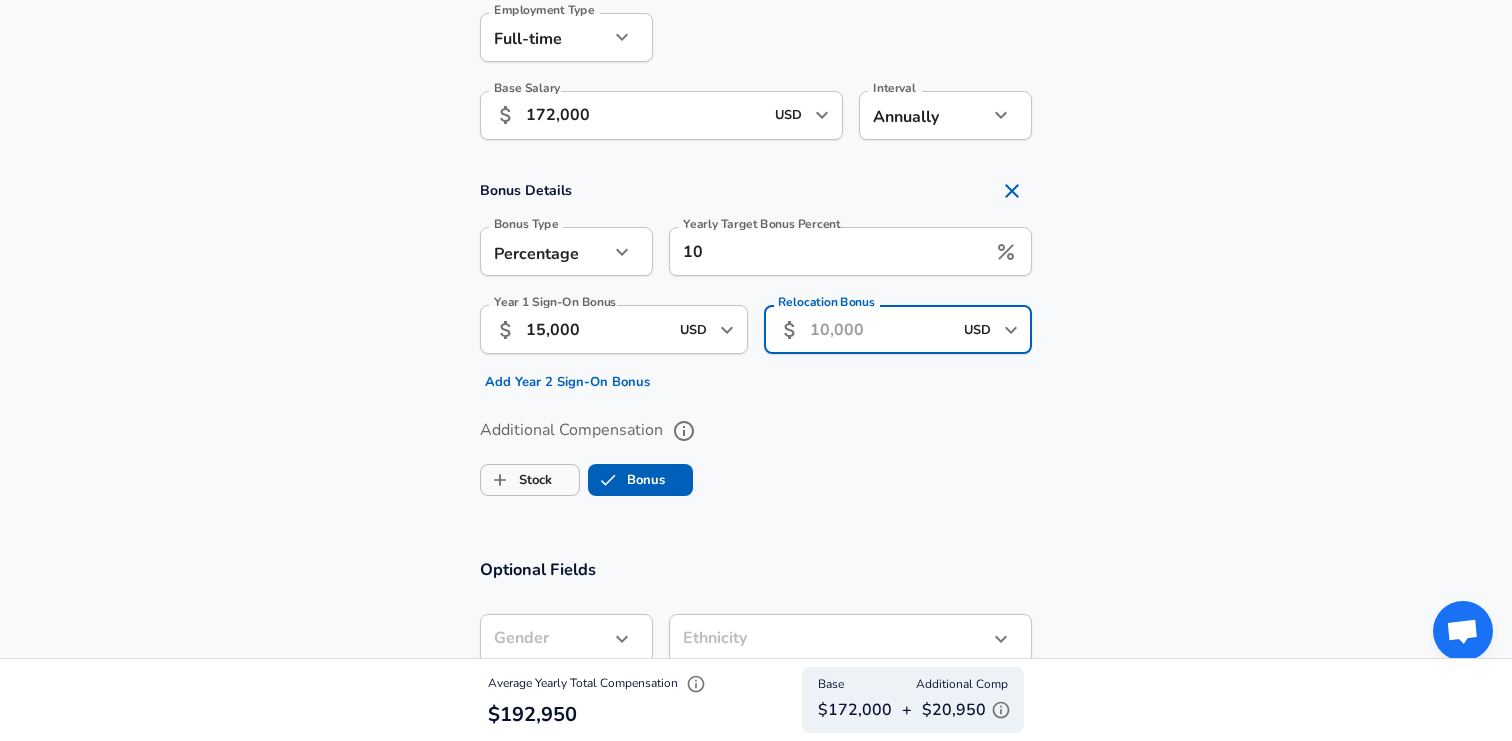 click on "15,000" at bounding box center [597, 329] 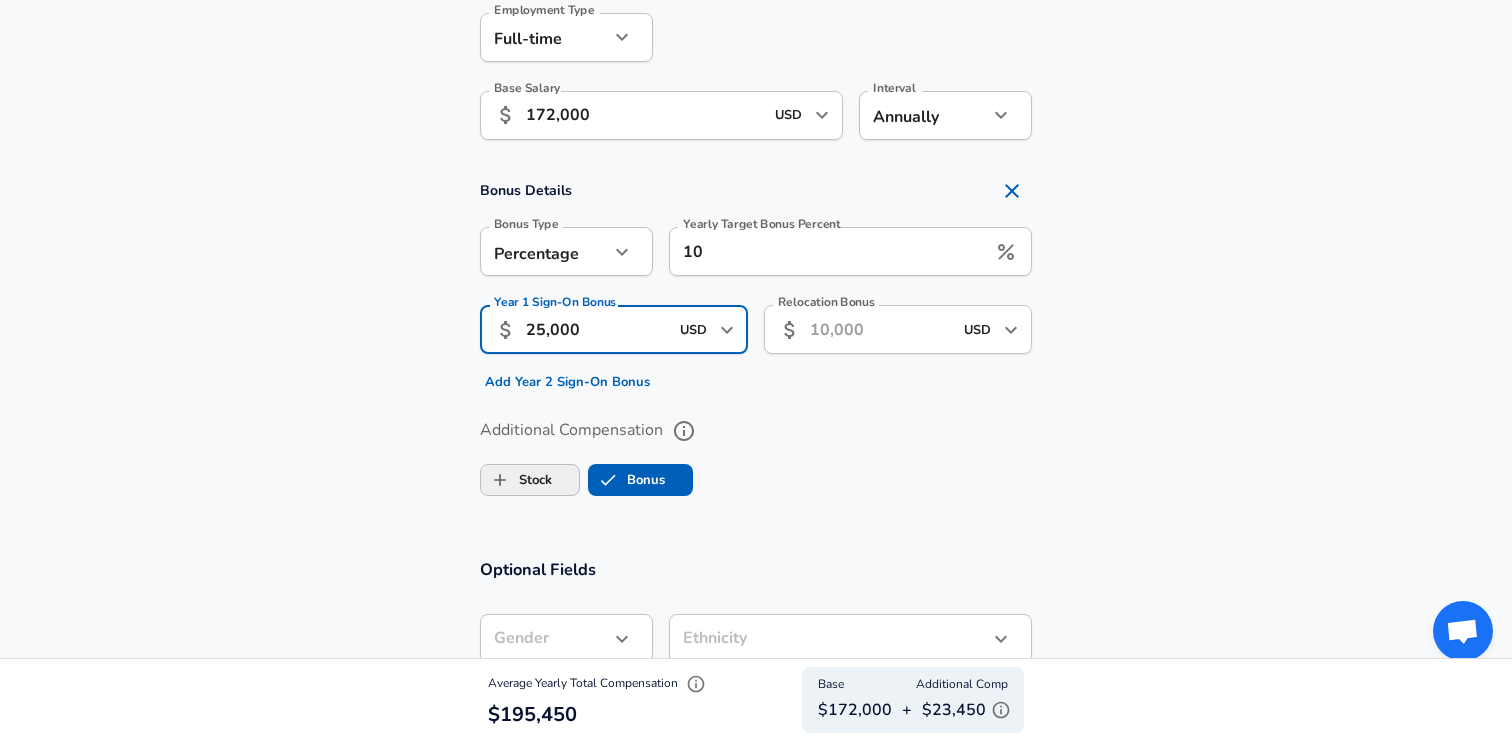 type on "25,000" 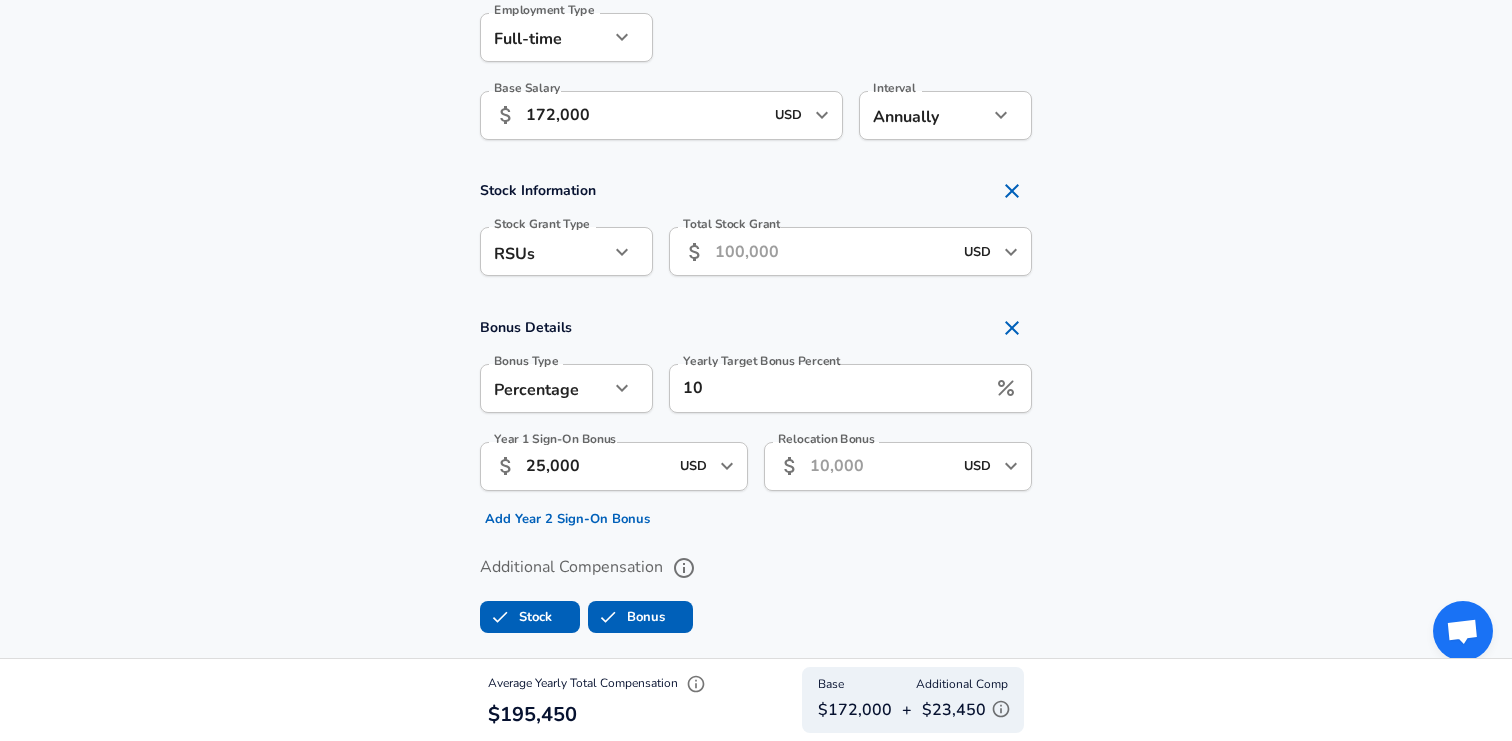 scroll, scrollTop: 0, scrollLeft: 0, axis: both 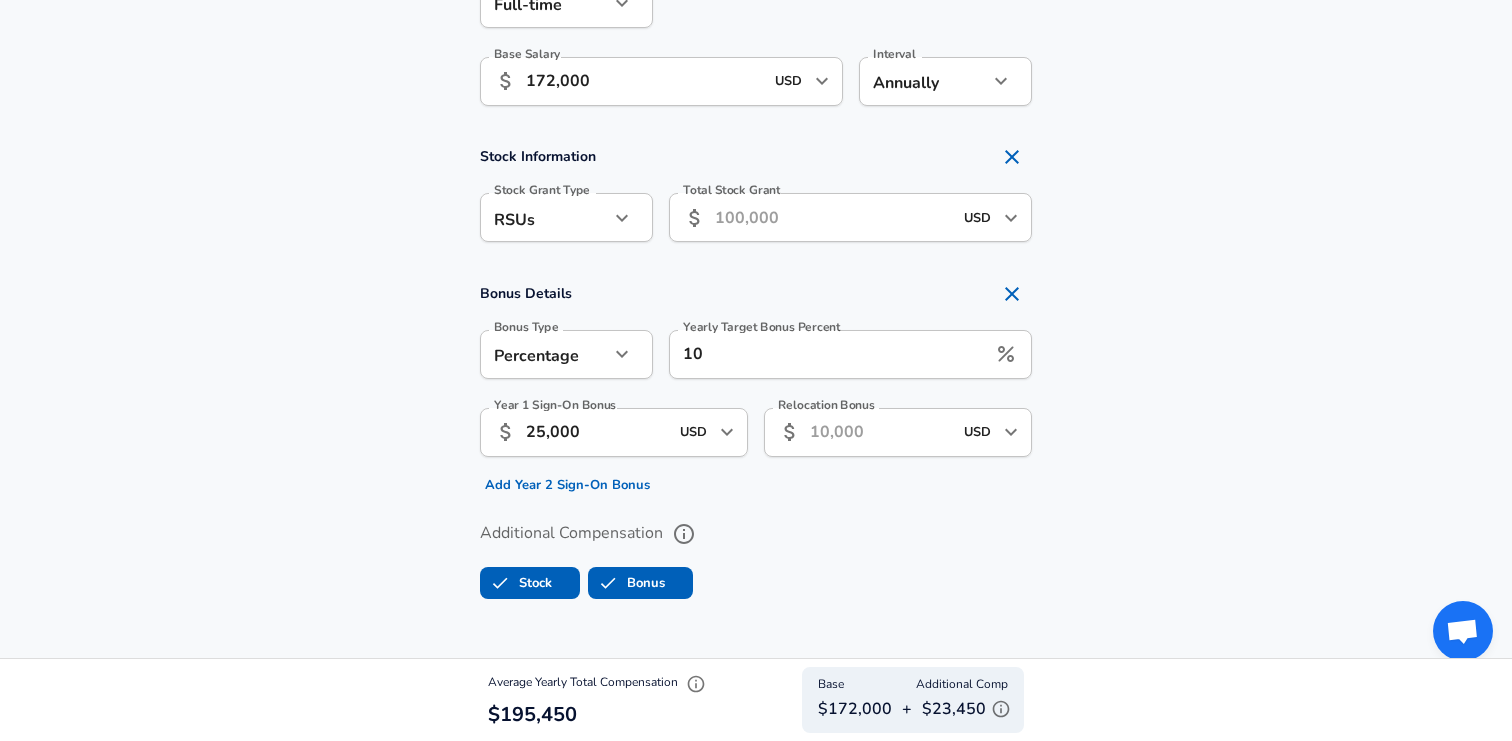 click on "Total Stock Grant" at bounding box center (833, 217) 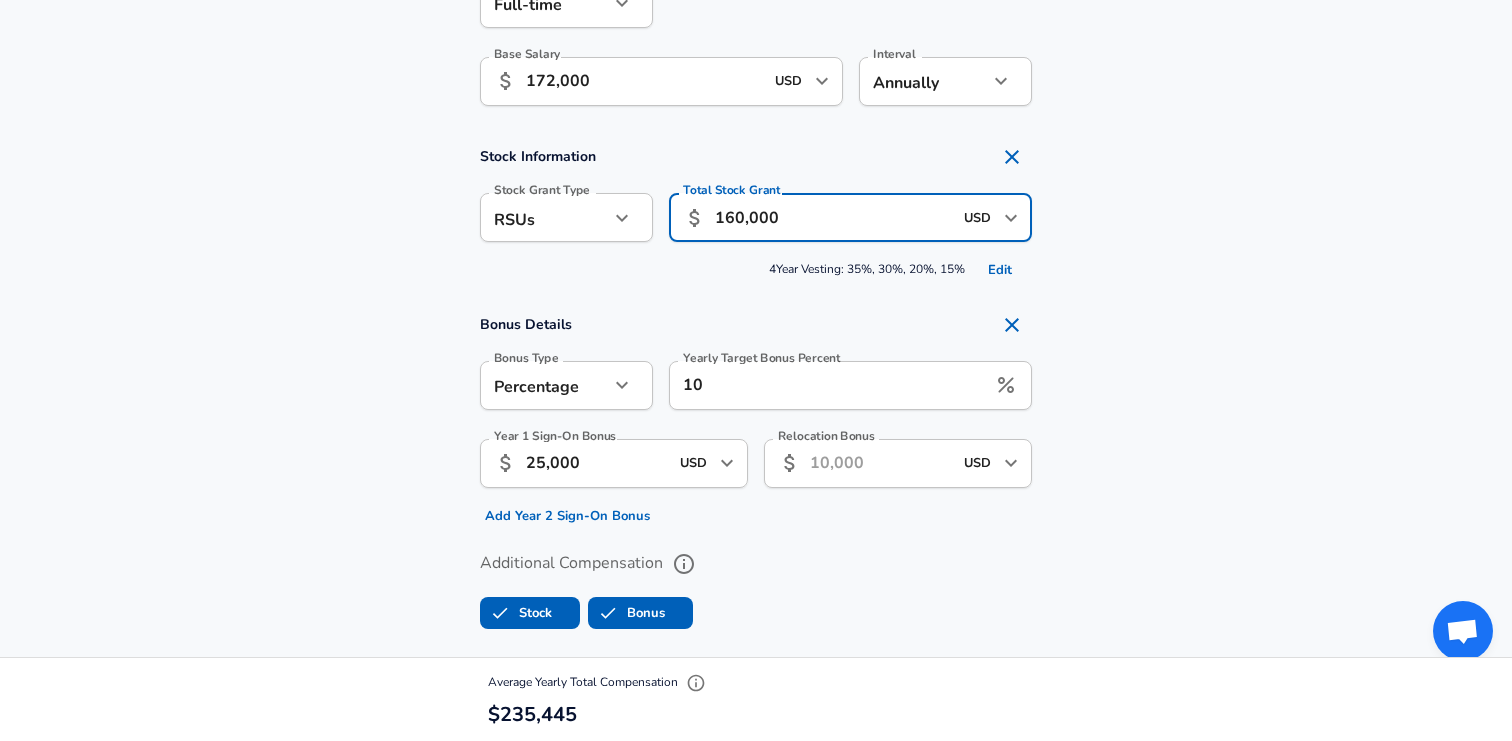 type on "160,000" 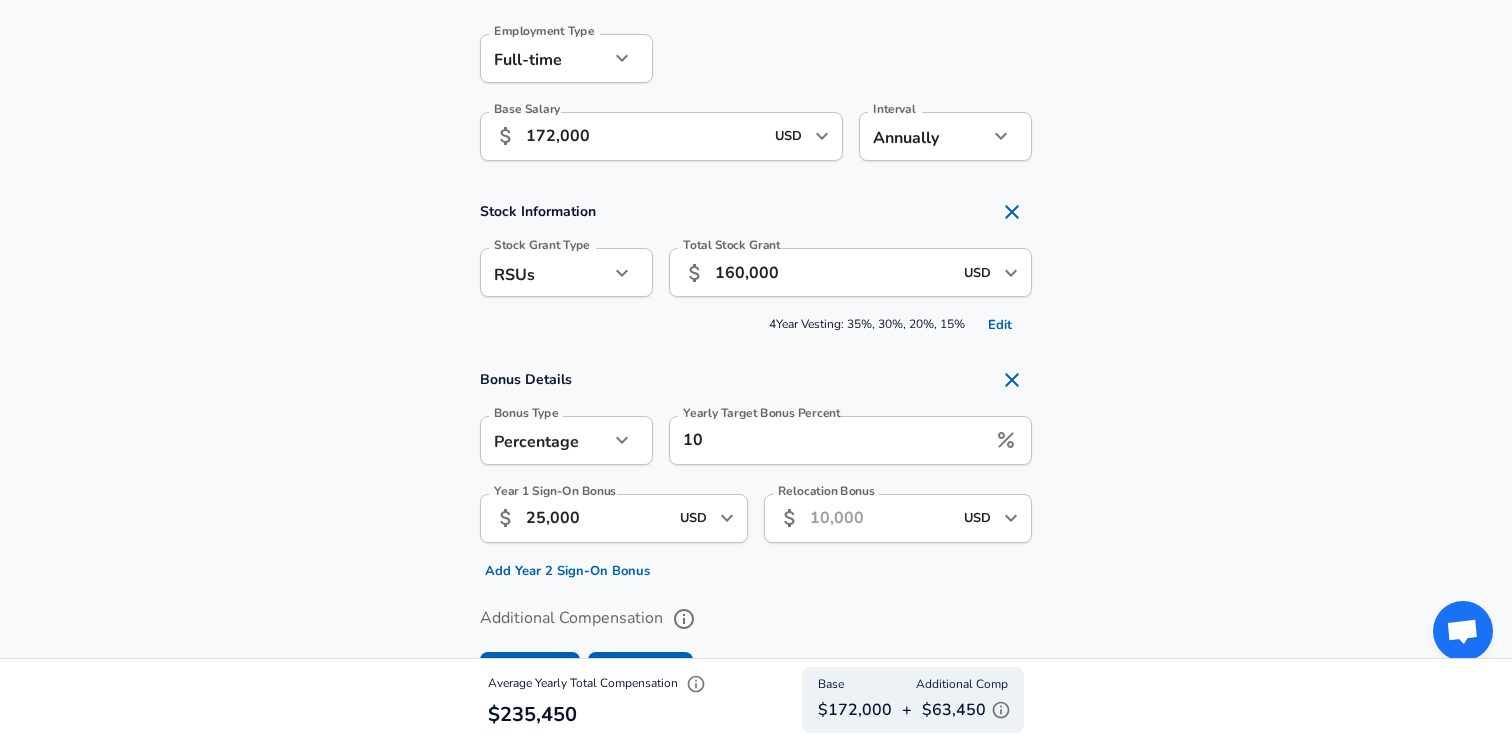 scroll, scrollTop: 1363, scrollLeft: 0, axis: vertical 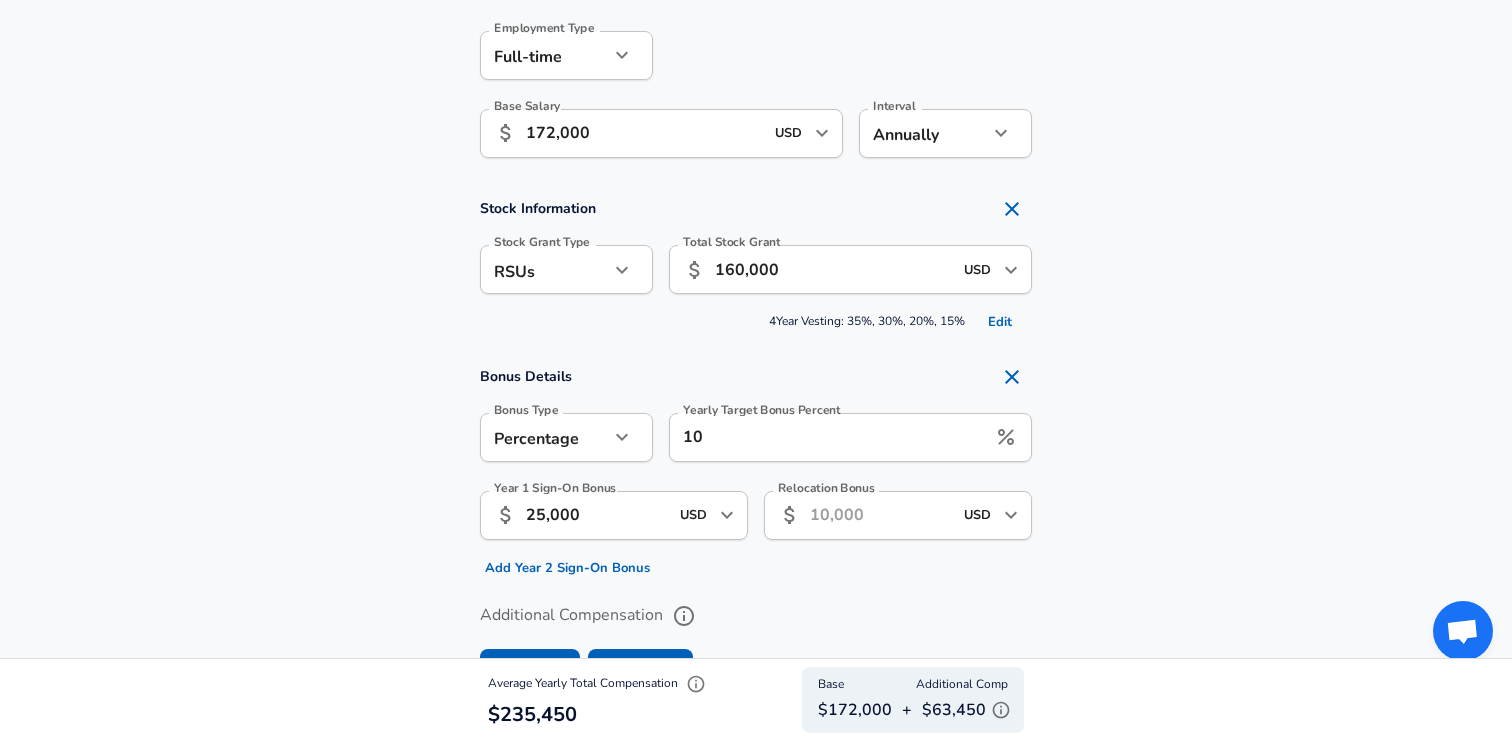 click on "172,000" at bounding box center (644, 133) 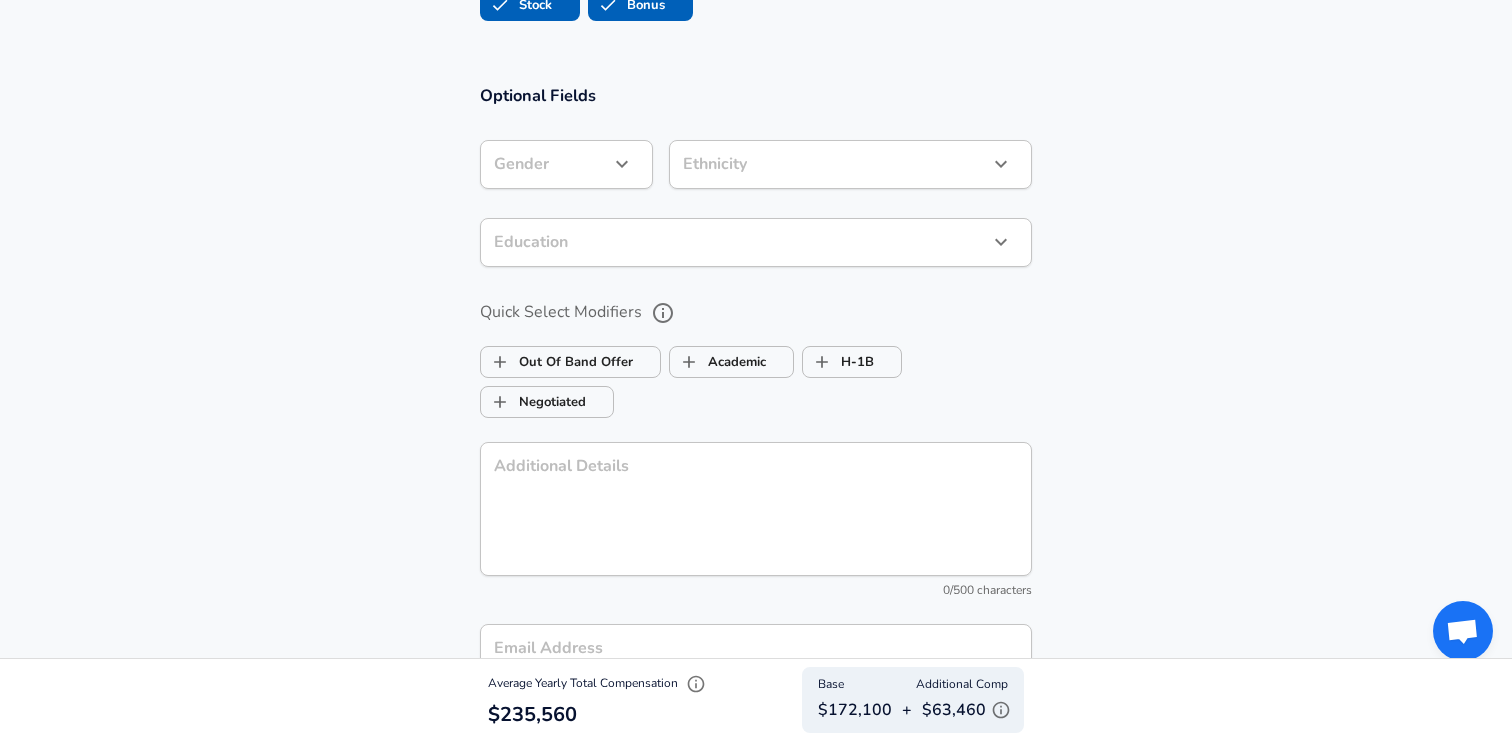 scroll, scrollTop: 2027, scrollLeft: 0, axis: vertical 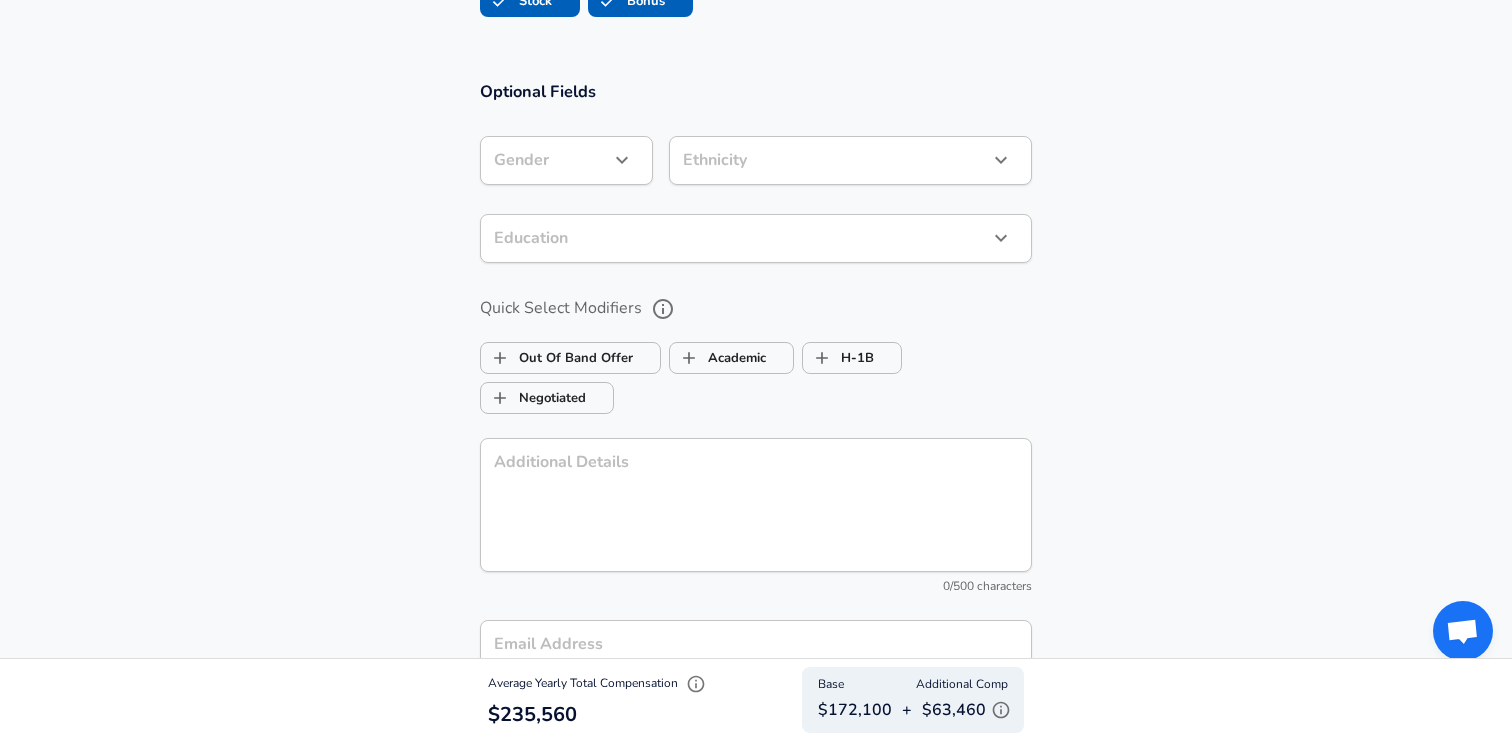 type on "172,100" 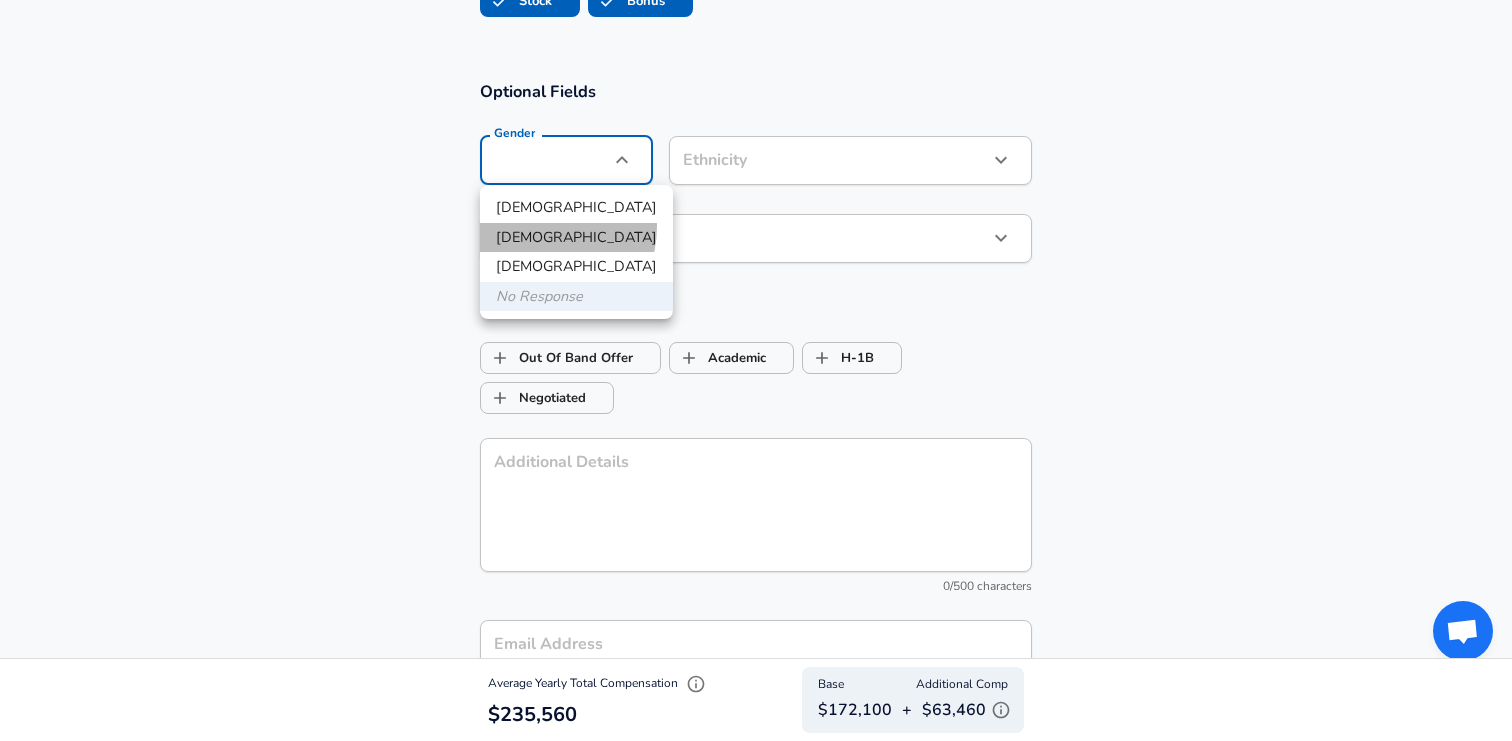 click on "[DEMOGRAPHIC_DATA]" at bounding box center (576, 238) 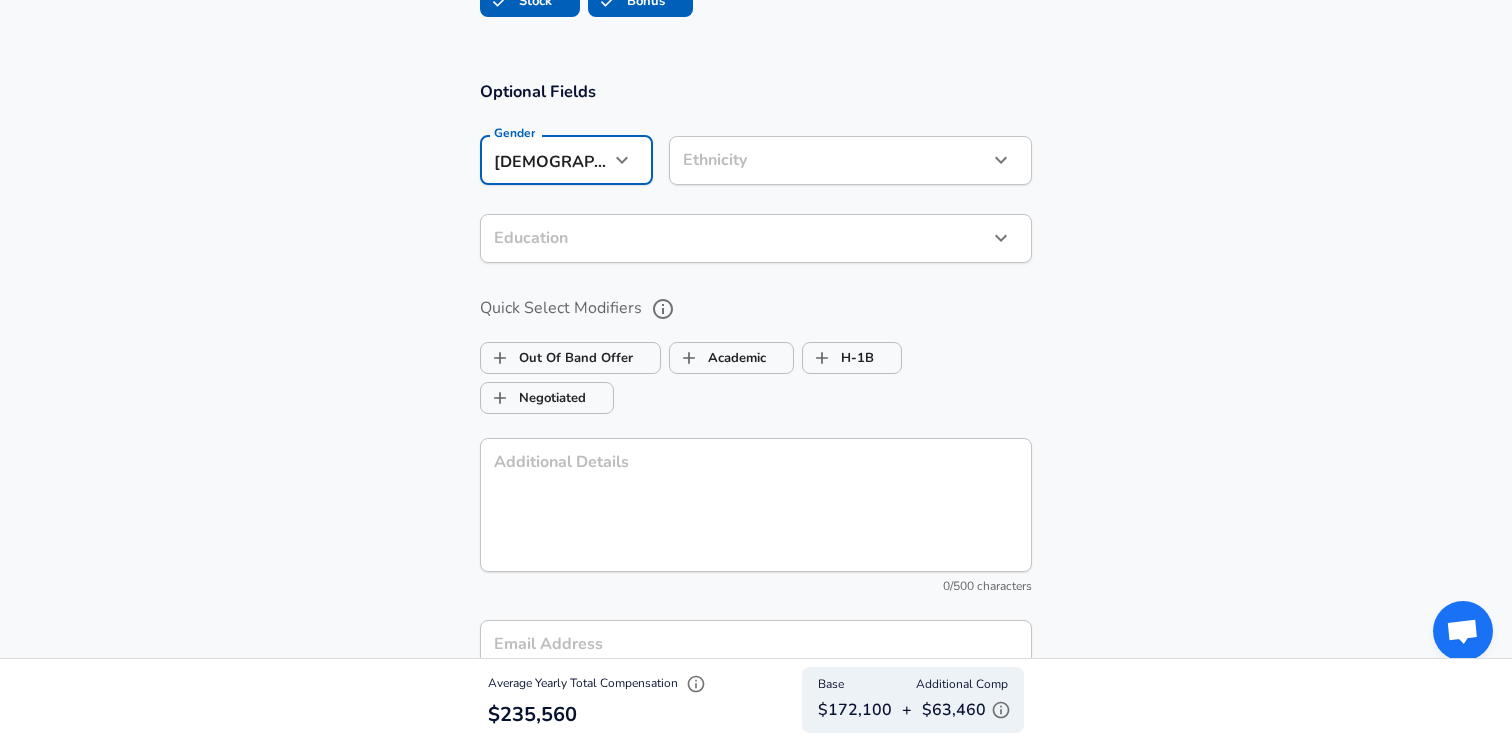click on "Restart Add Your Salary Upload your offer letter   to verify your submission Enhance Privacy and Anonymity No Automatically hides specific fields until there are enough submissions to safely display the full details.   More Details Based on your submission and the data points that we have already collected, we will automatically hide and anonymize specific fields if there aren't enough data points to remain sufficiently anonymous. Company & Title Information   Enter the company you received your offer from Company Uber Company   Select the title that closest resembles your official title. This should be similar to the title that was present on your offer letter. Title Product Designer Title   Select a job family that best fits your role. If you can't find one, select 'Other' to enter a custom job family Job Family Product Designer Job Family   Select a Specialization that best fits your role. If you can't find one, select 'Other' to enter a custom specialization Select Specialization User Experience (UX)   4" at bounding box center [756, -1657] 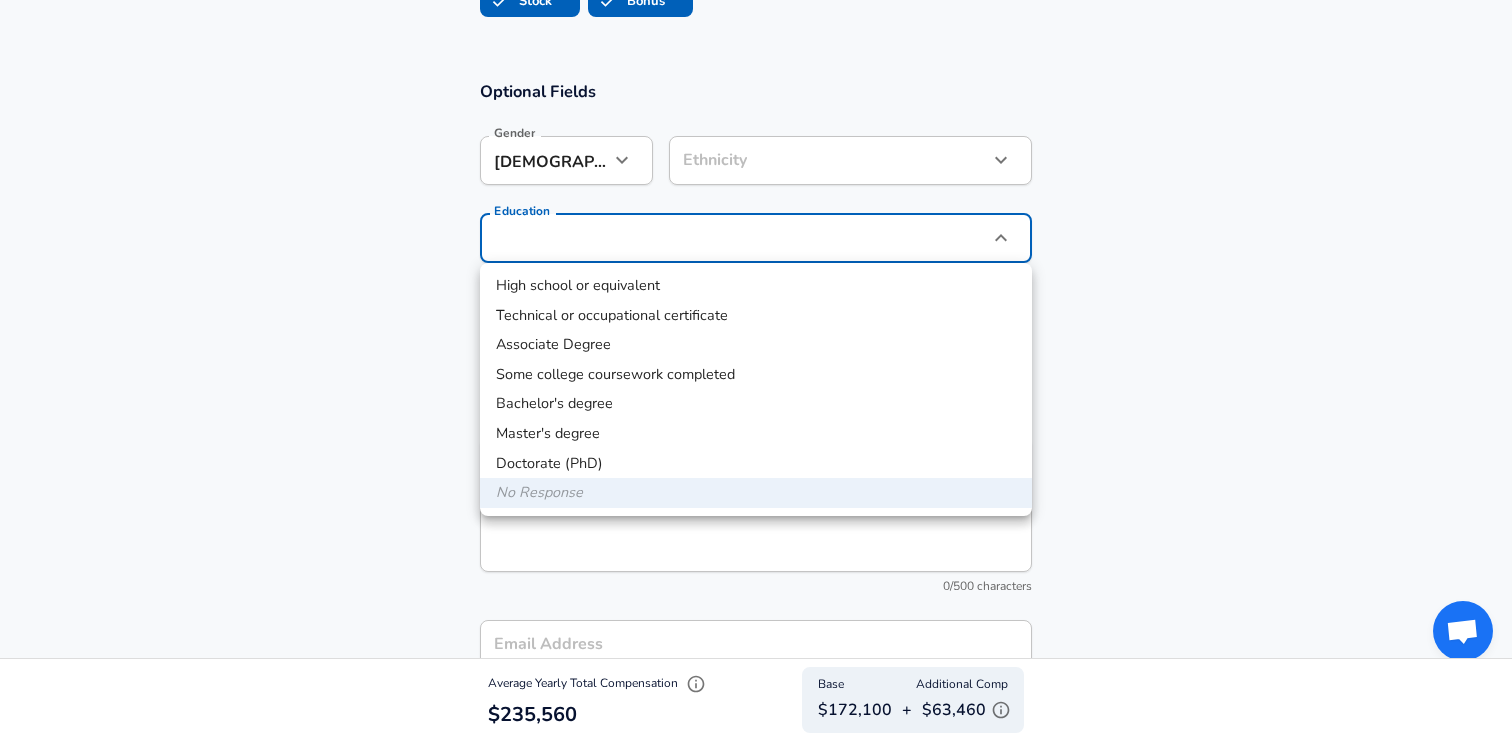 click on "Master's degree" at bounding box center (756, 434) 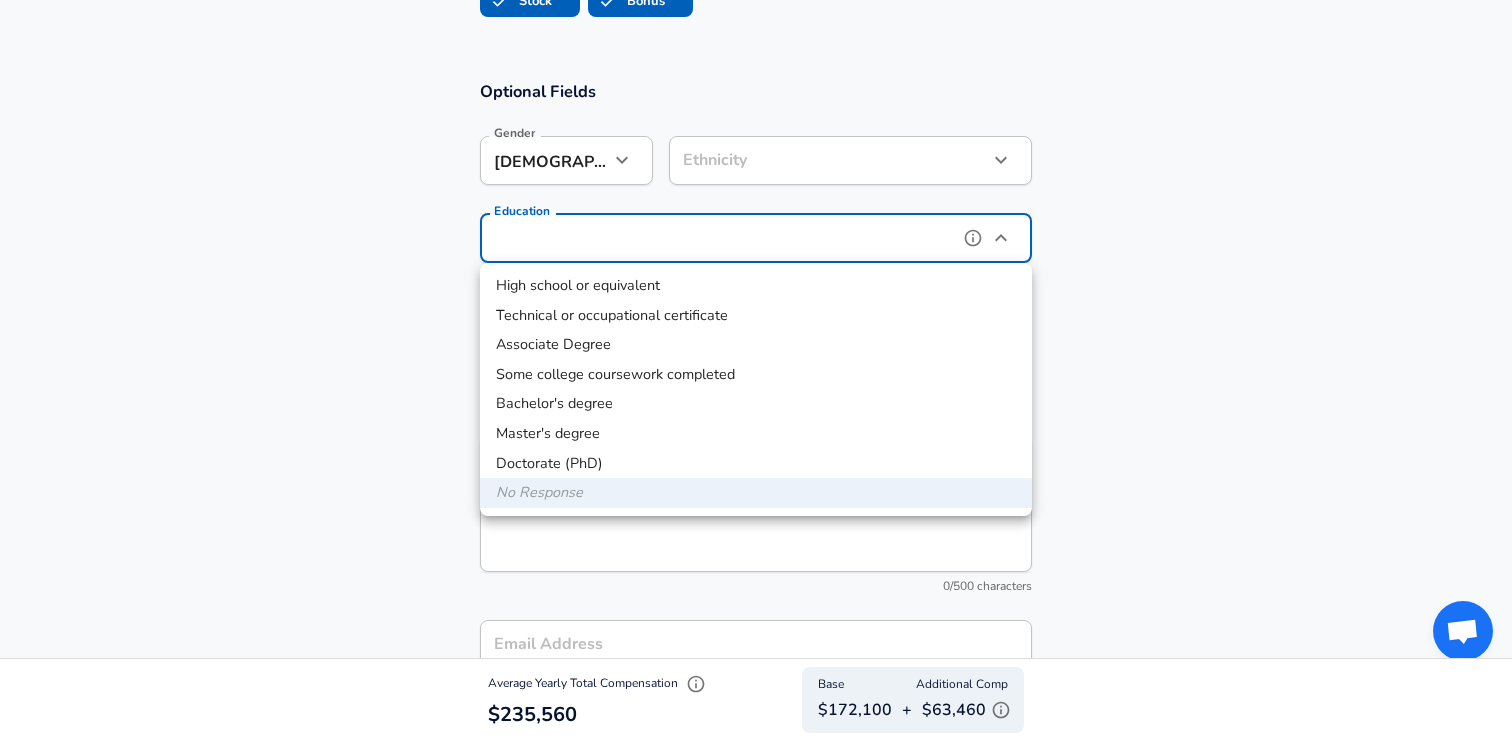 type on "Masters degree" 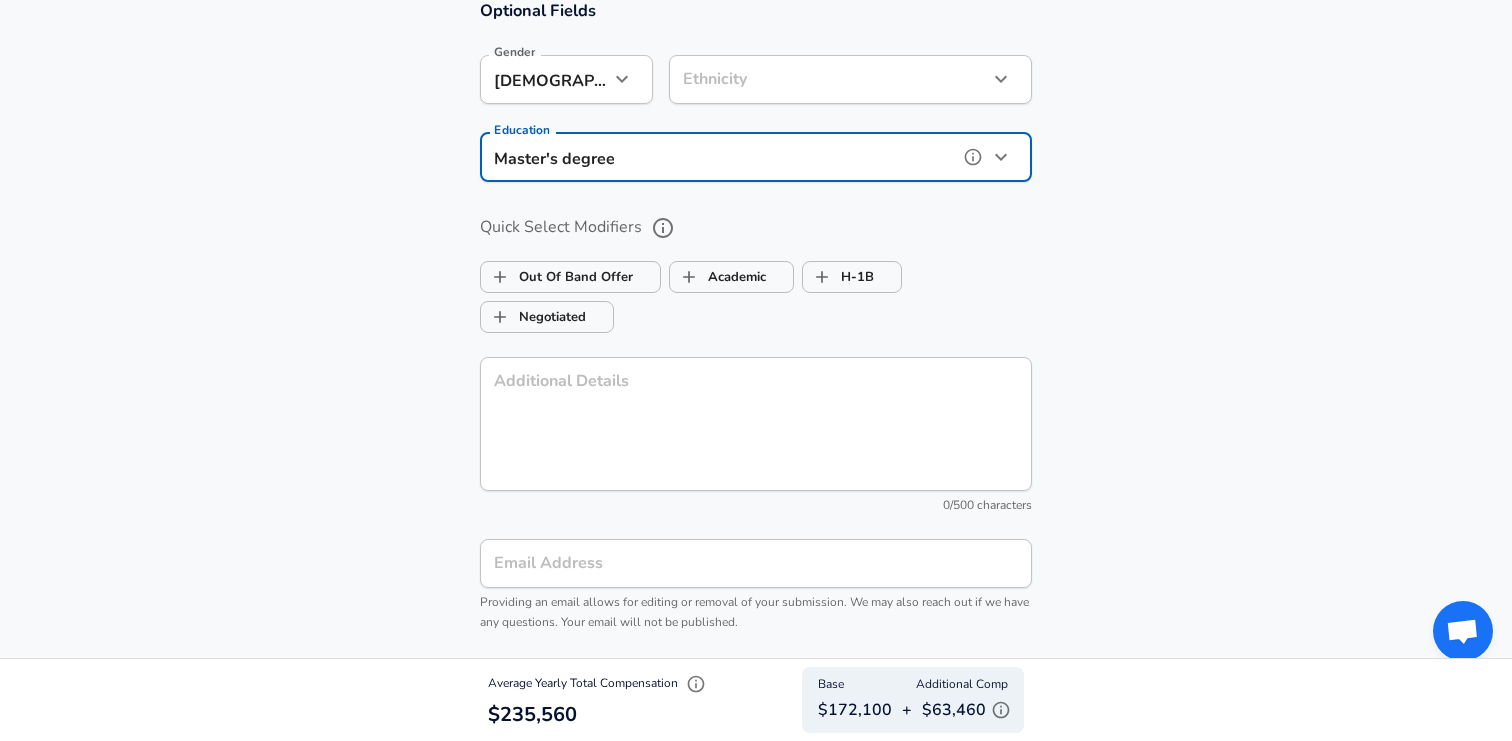 scroll, scrollTop: 2105, scrollLeft: 0, axis: vertical 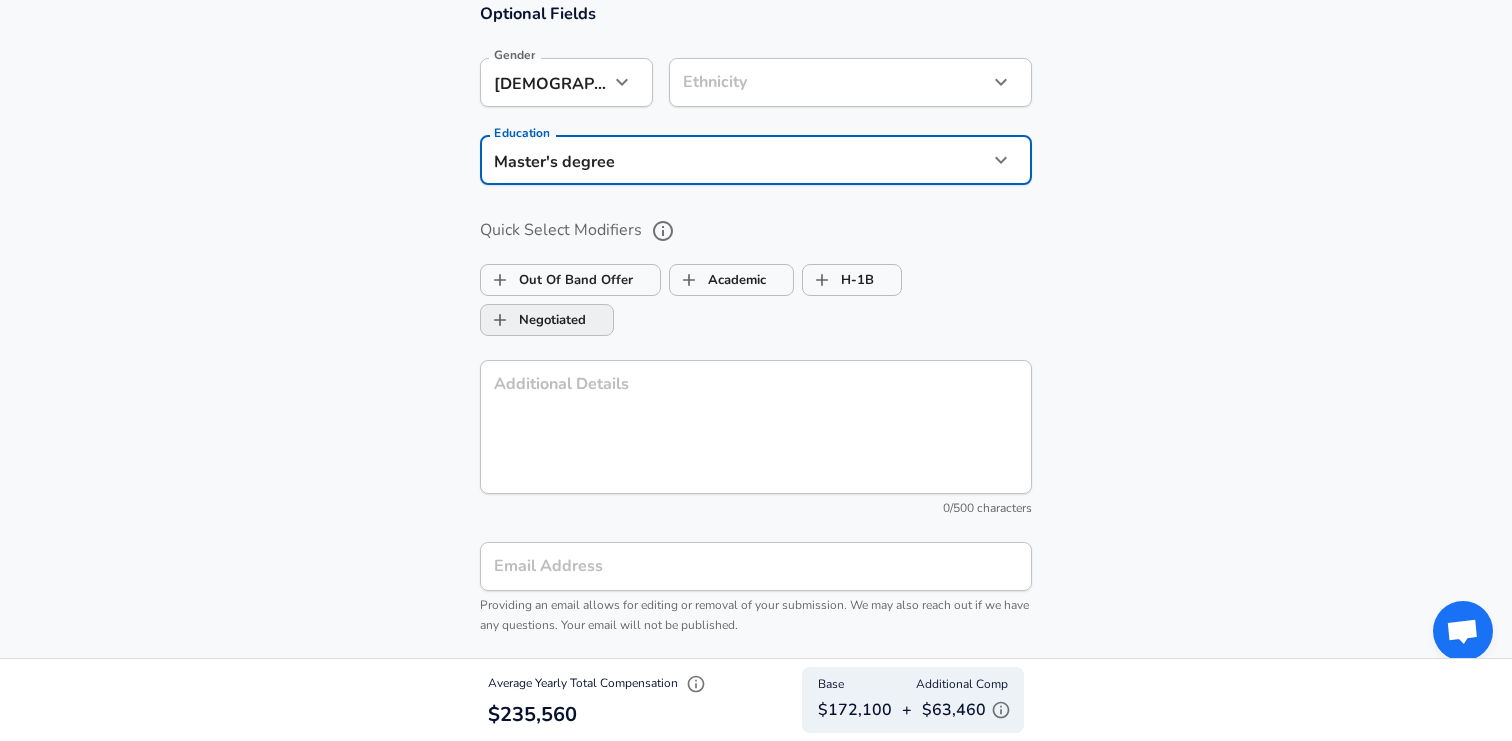 click on "Negotiated" at bounding box center [533, 320] 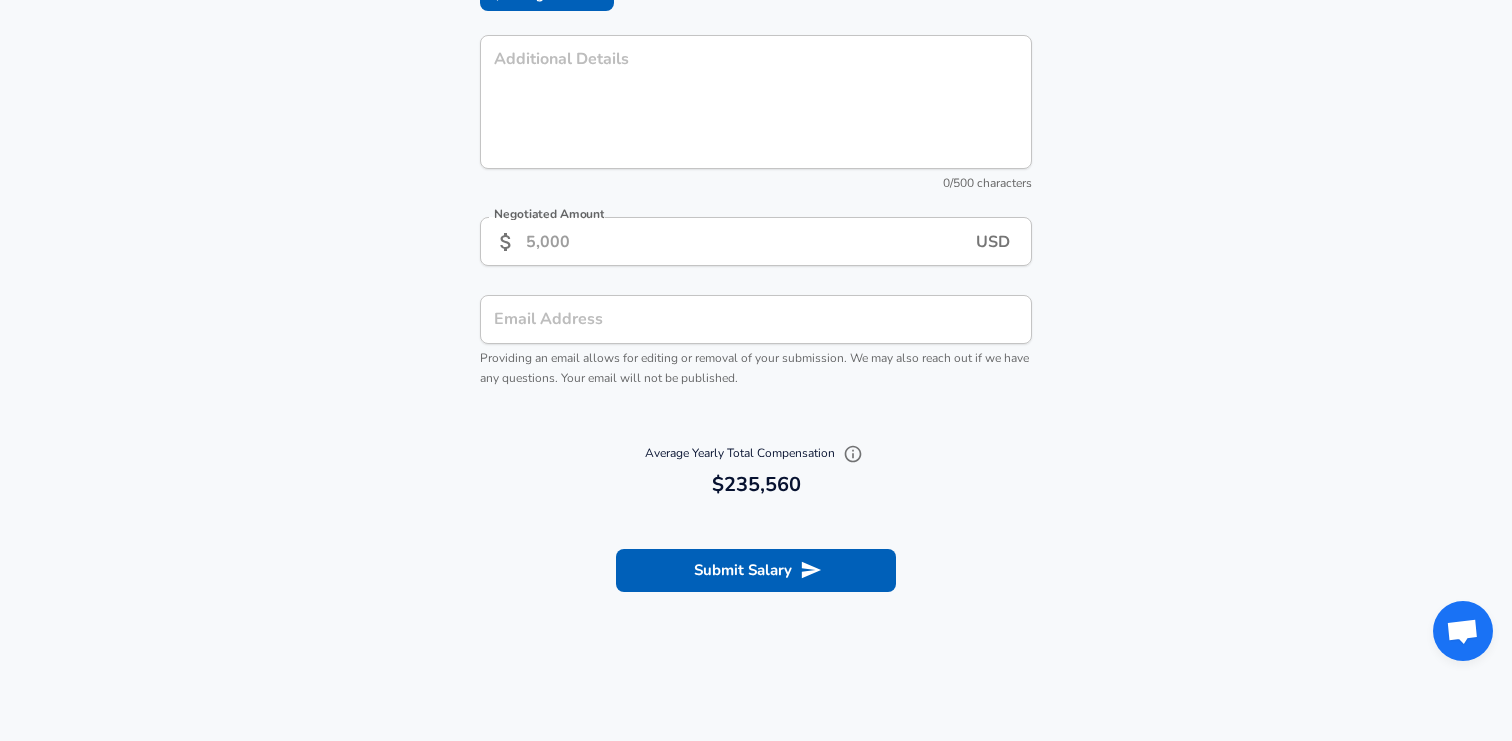 scroll, scrollTop: 2431, scrollLeft: 0, axis: vertical 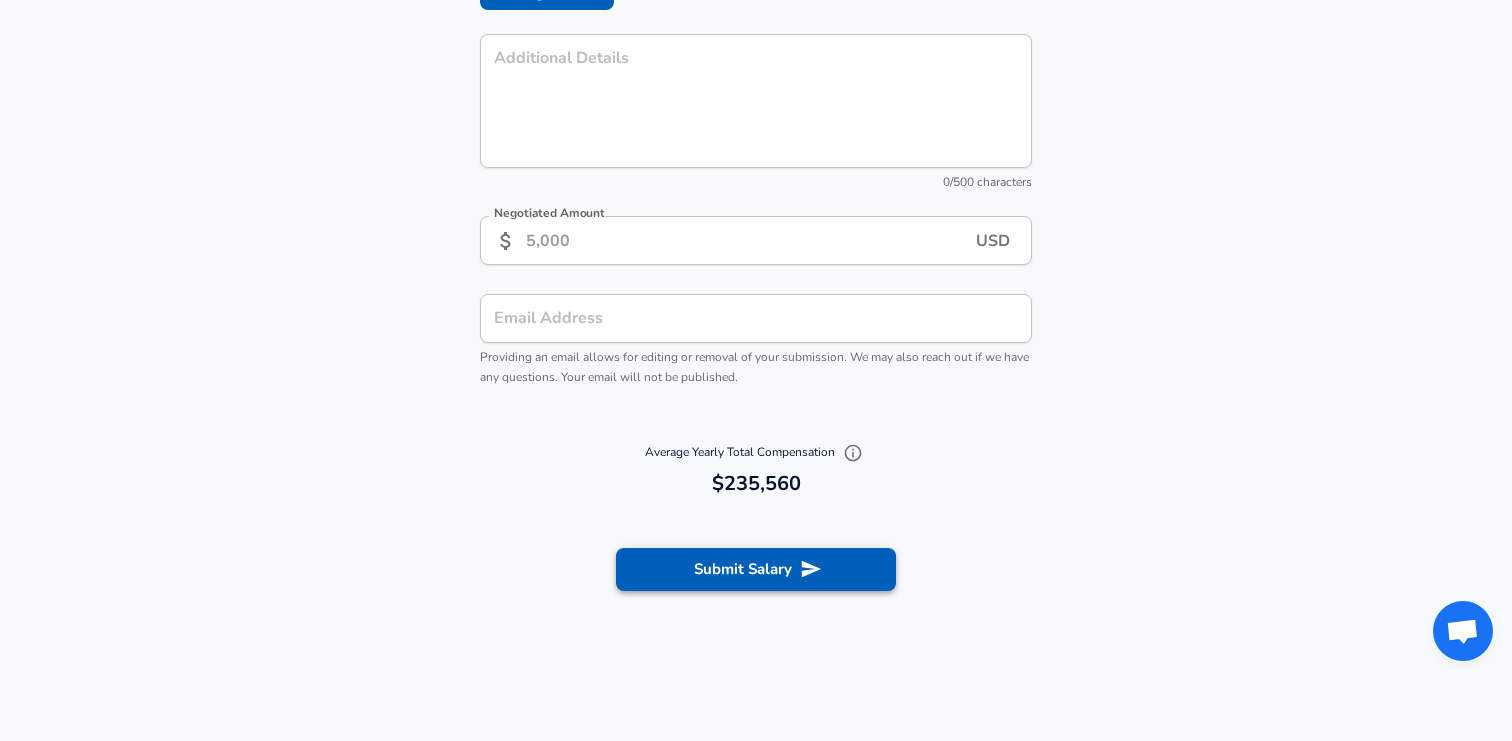 click on "Submit Salary" at bounding box center (756, 569) 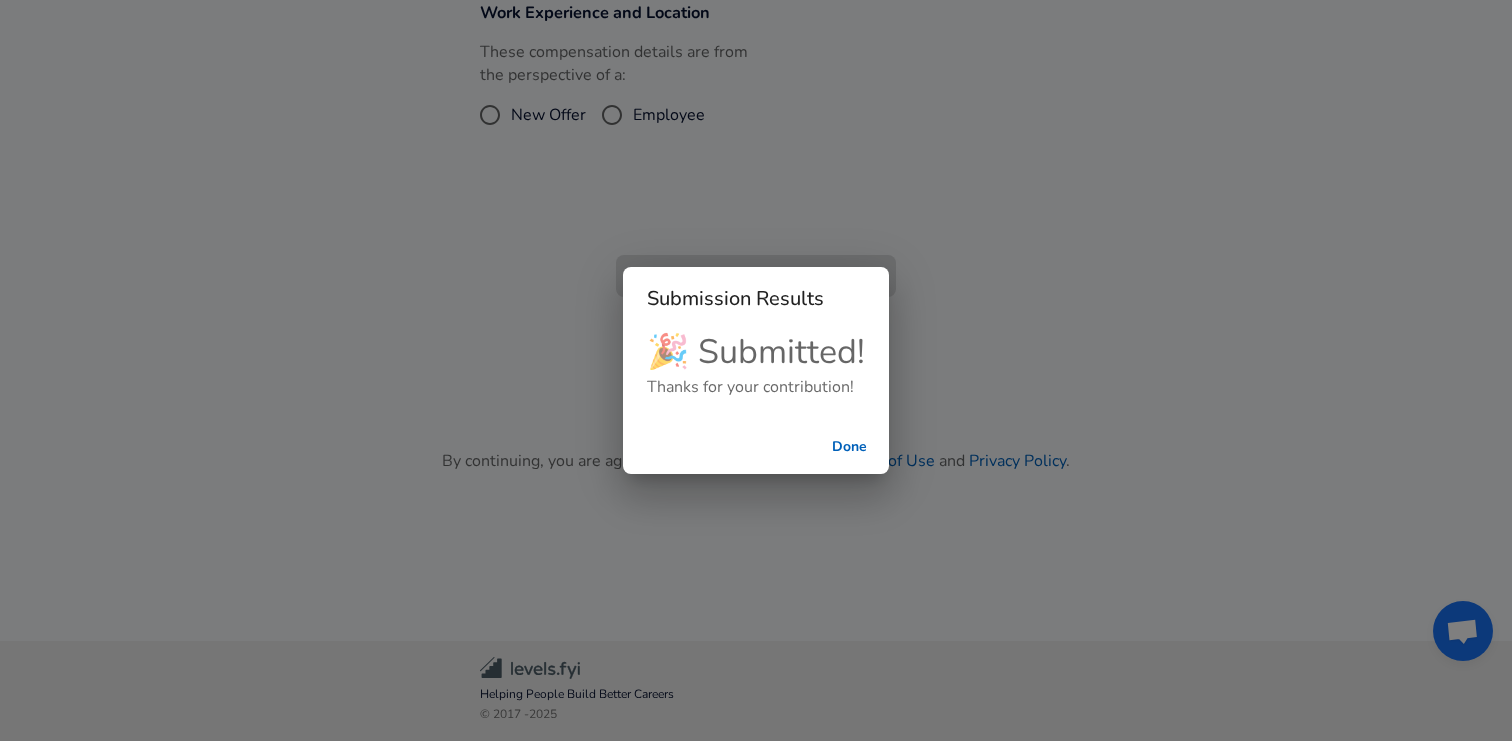 scroll, scrollTop: 561, scrollLeft: 0, axis: vertical 